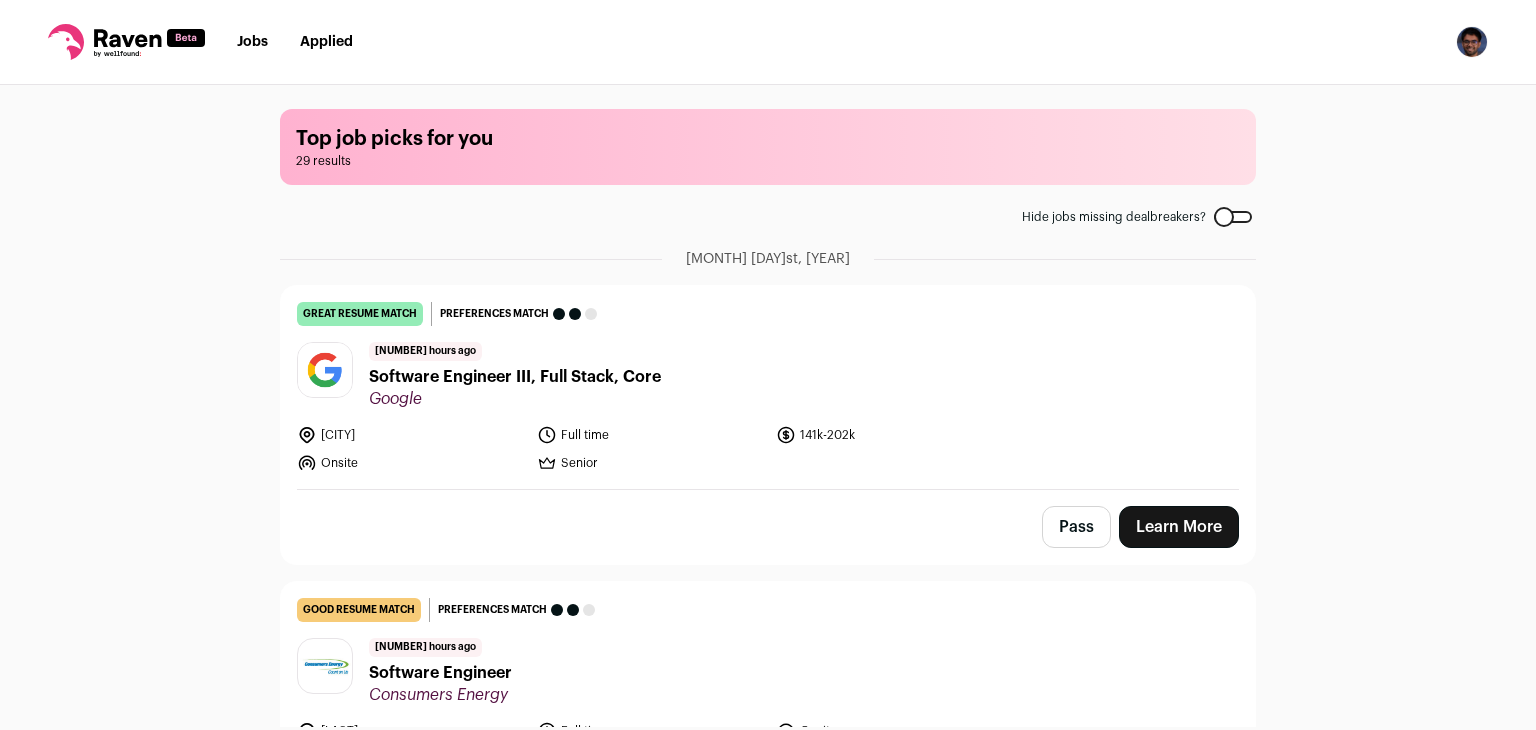 scroll, scrollTop: 0, scrollLeft: 0, axis: both 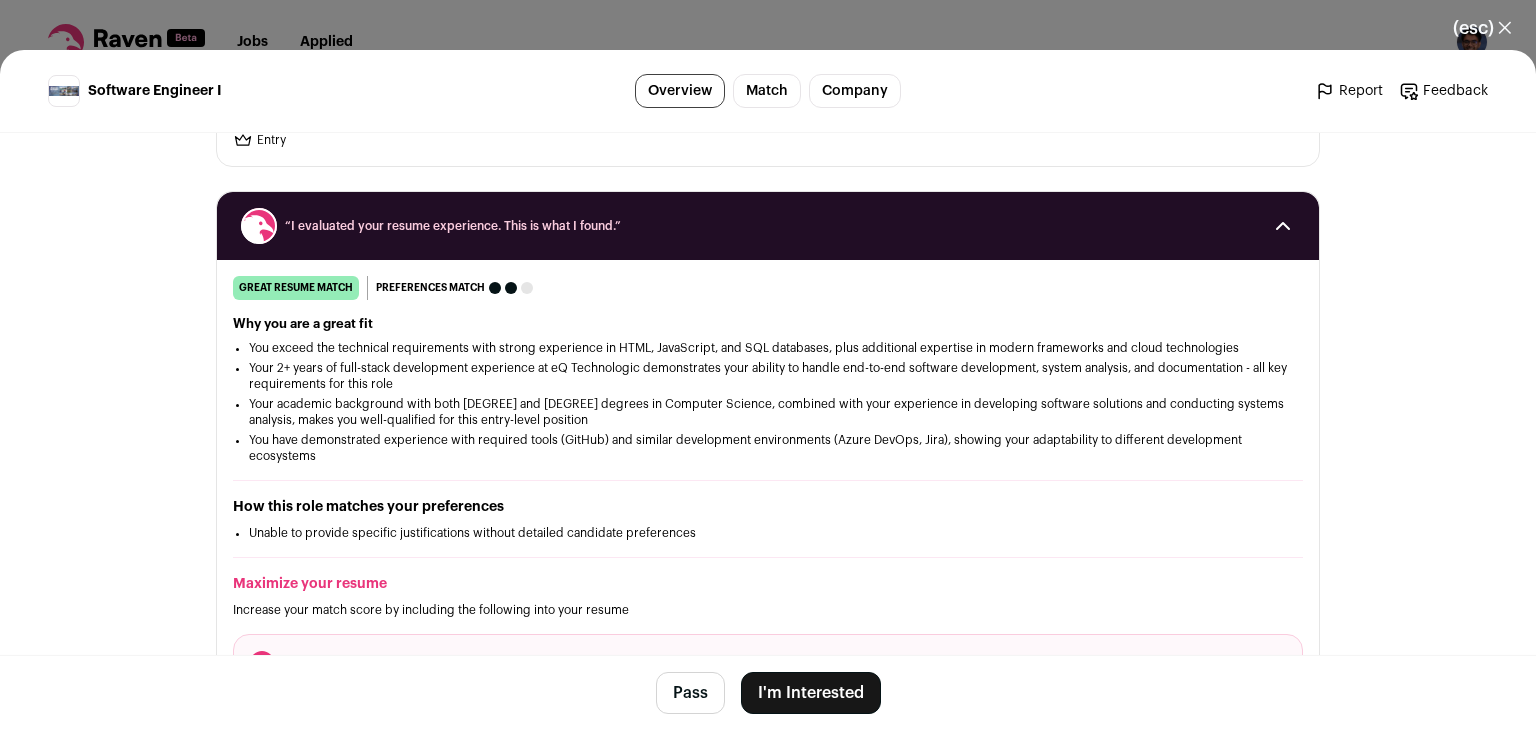 click on "I'm Interested" at bounding box center [811, 693] 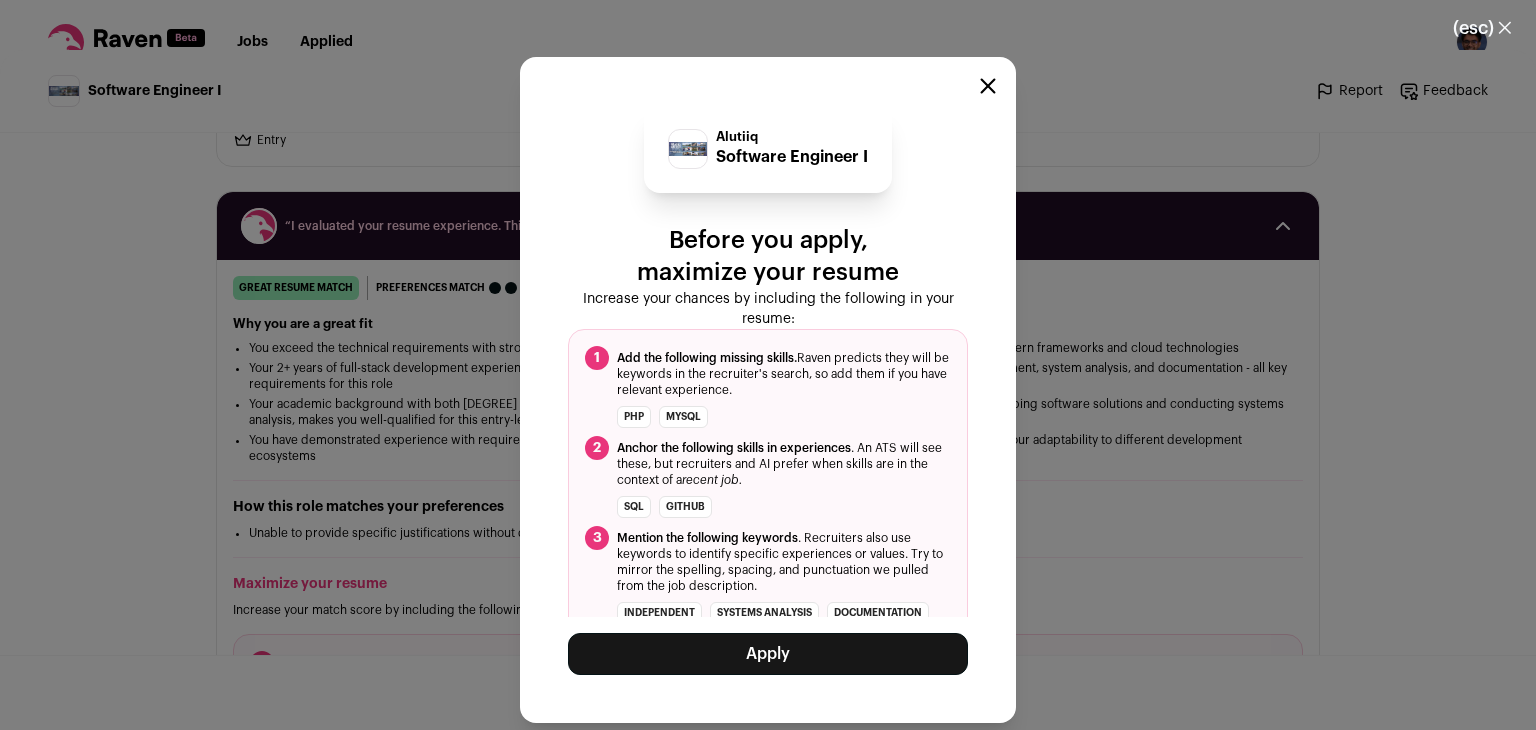 scroll, scrollTop: 53, scrollLeft: 0, axis: vertical 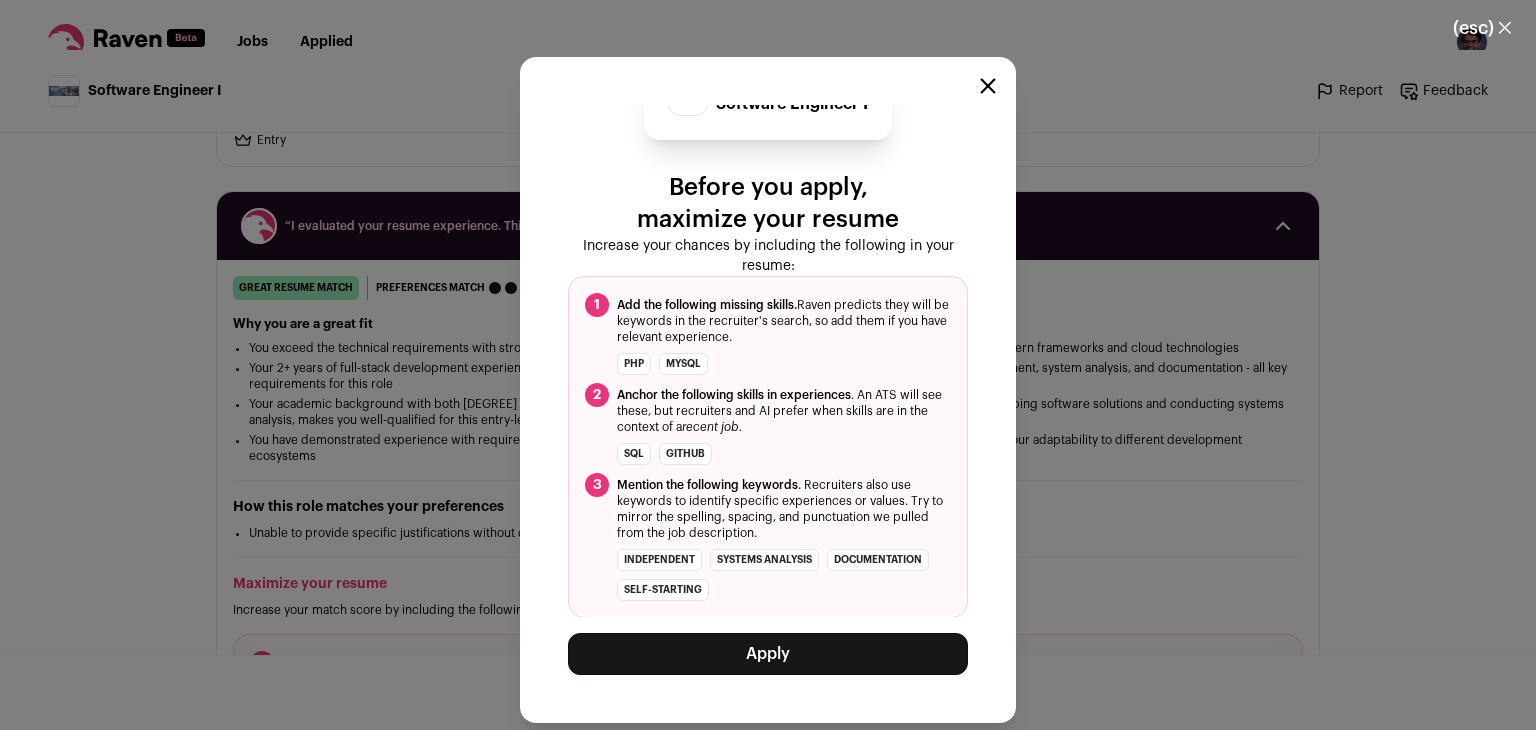 click at bounding box center [988, 86] 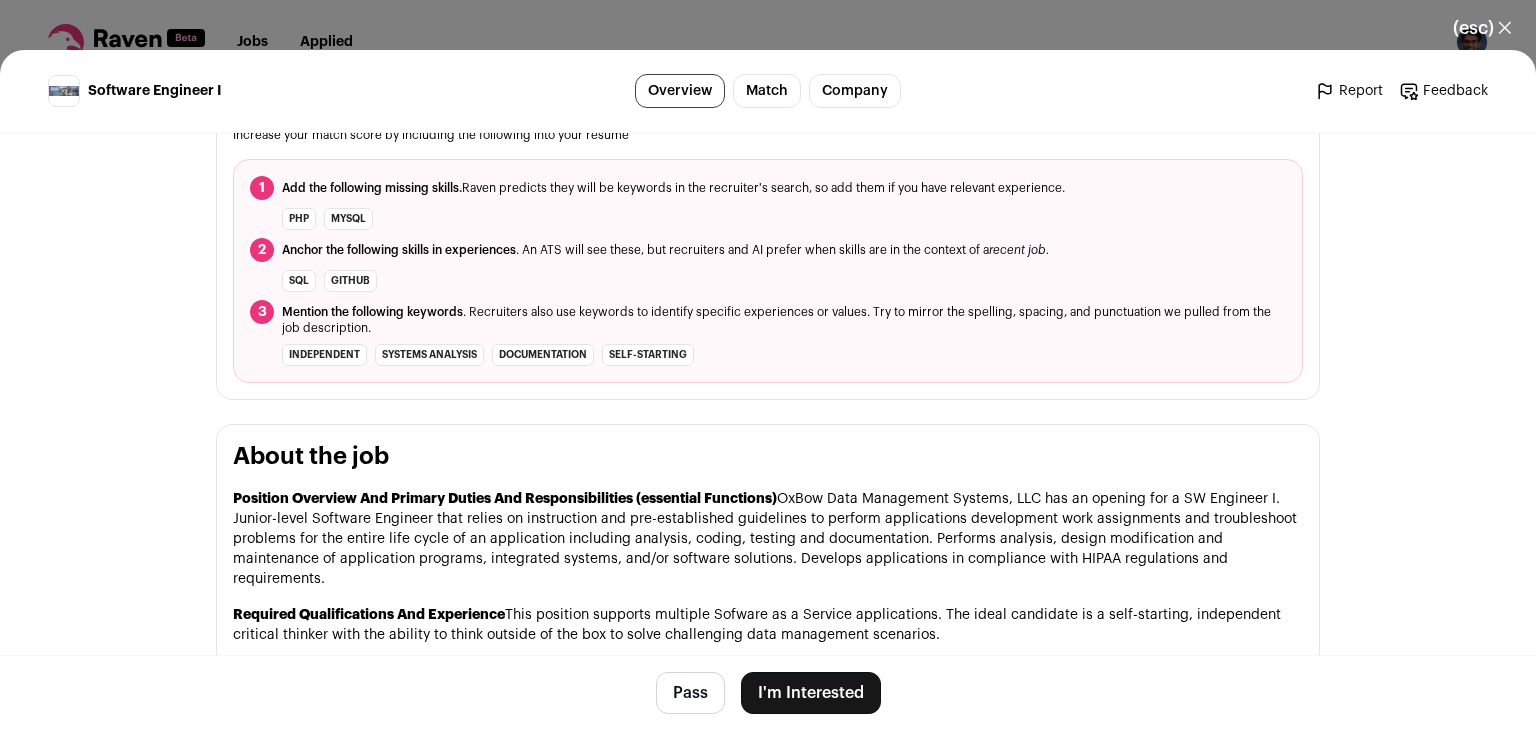 scroll, scrollTop: 676, scrollLeft: 0, axis: vertical 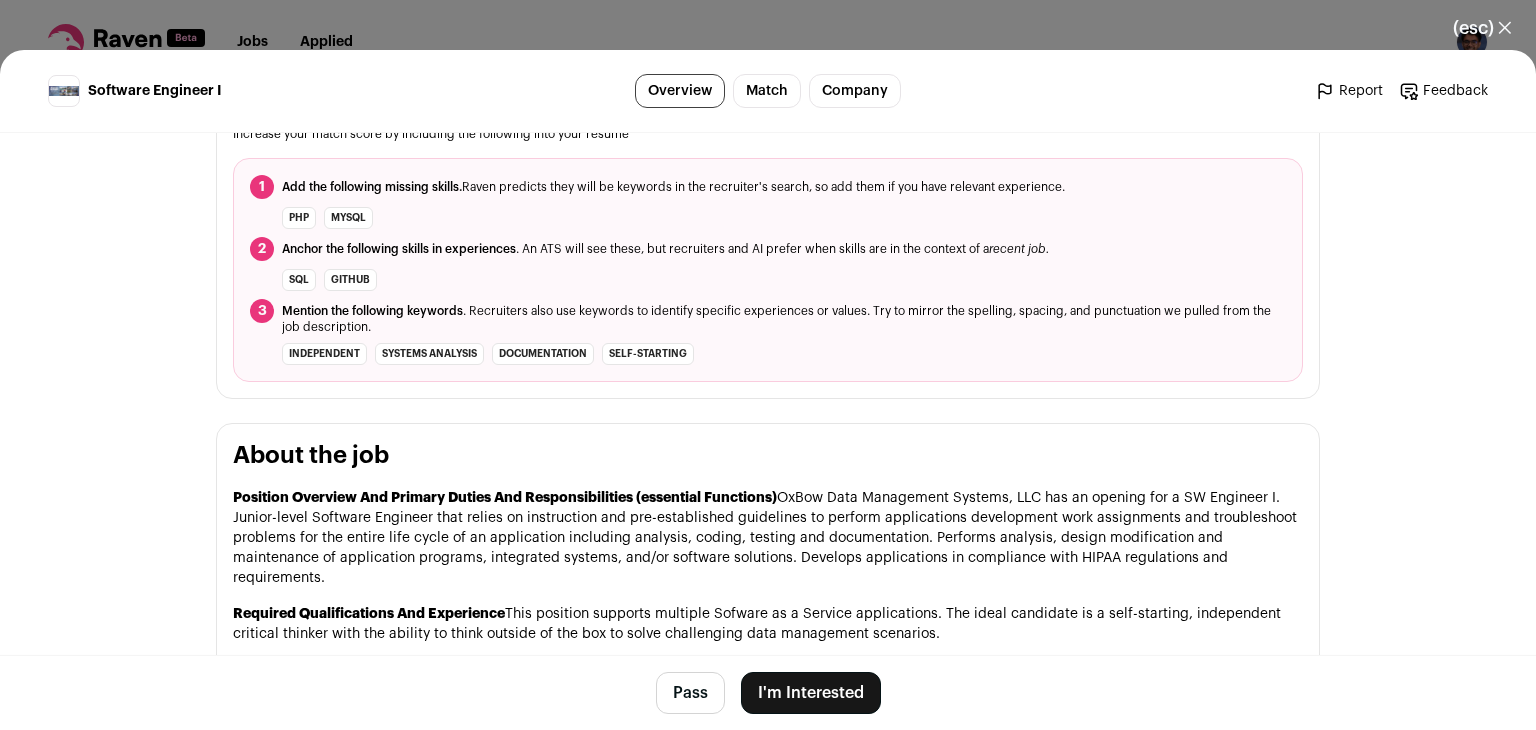 click on "(esc) ✕" at bounding box center [1482, 28] 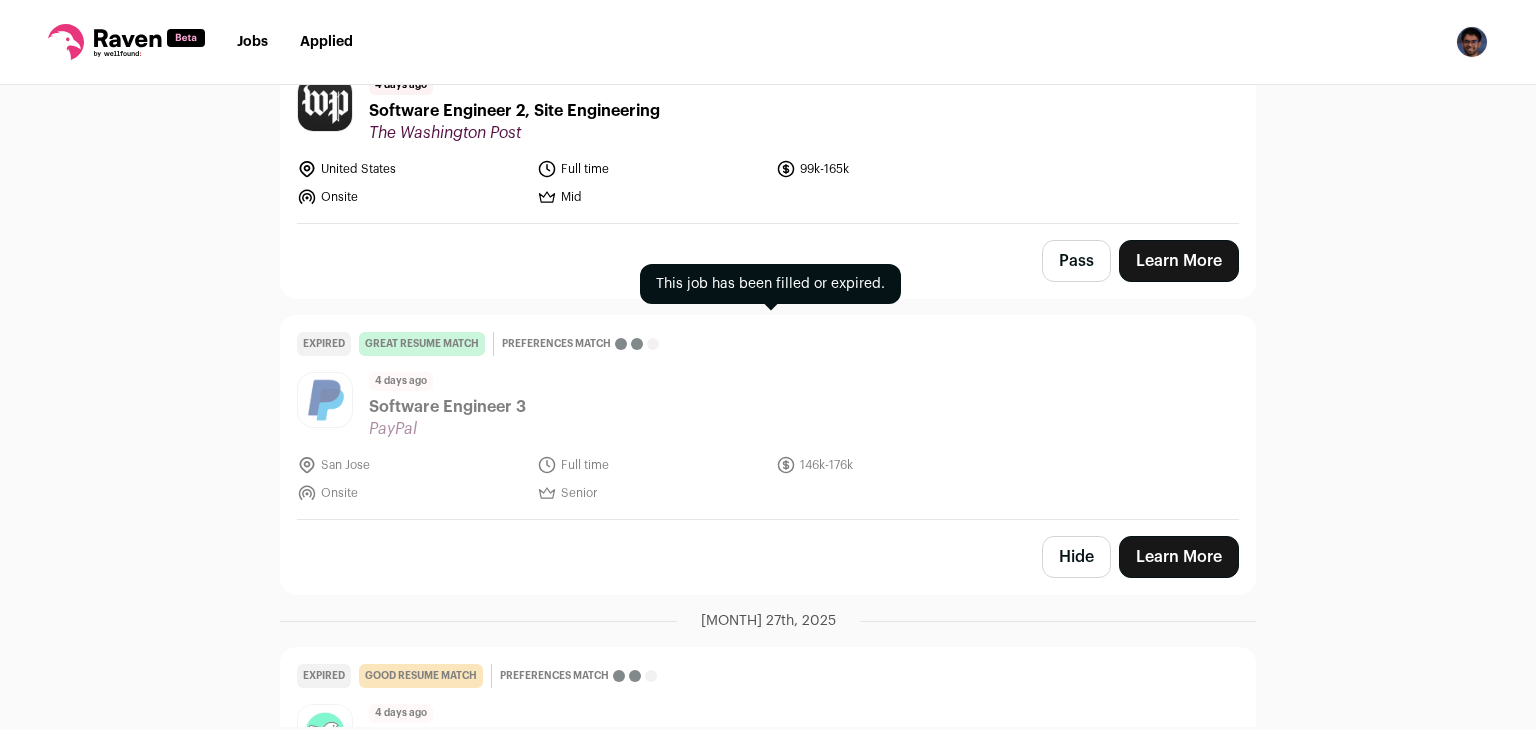 scroll, scrollTop: 1523, scrollLeft: 0, axis: vertical 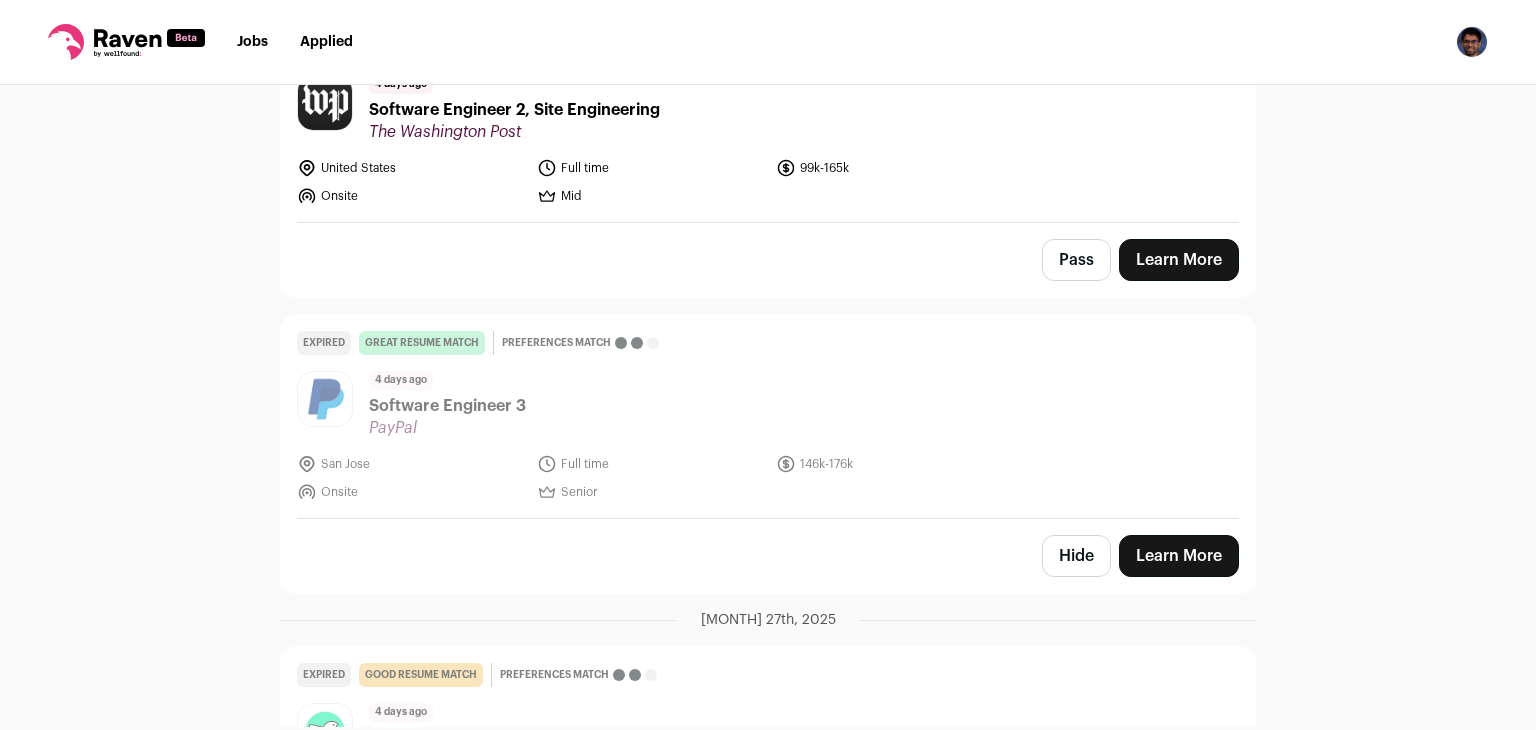 click on "Hide" at bounding box center (1076, 556) 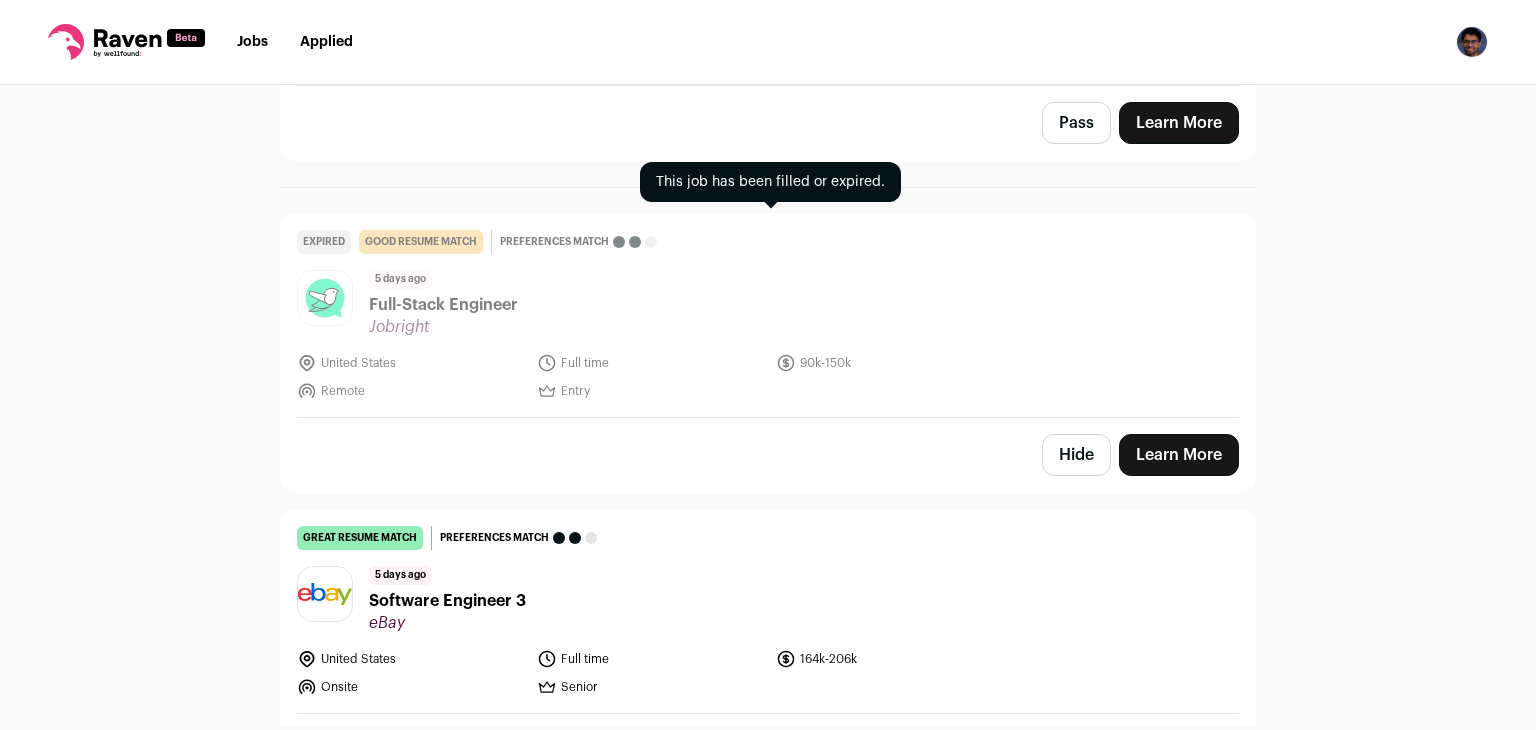 scroll, scrollTop: 1328, scrollLeft: 0, axis: vertical 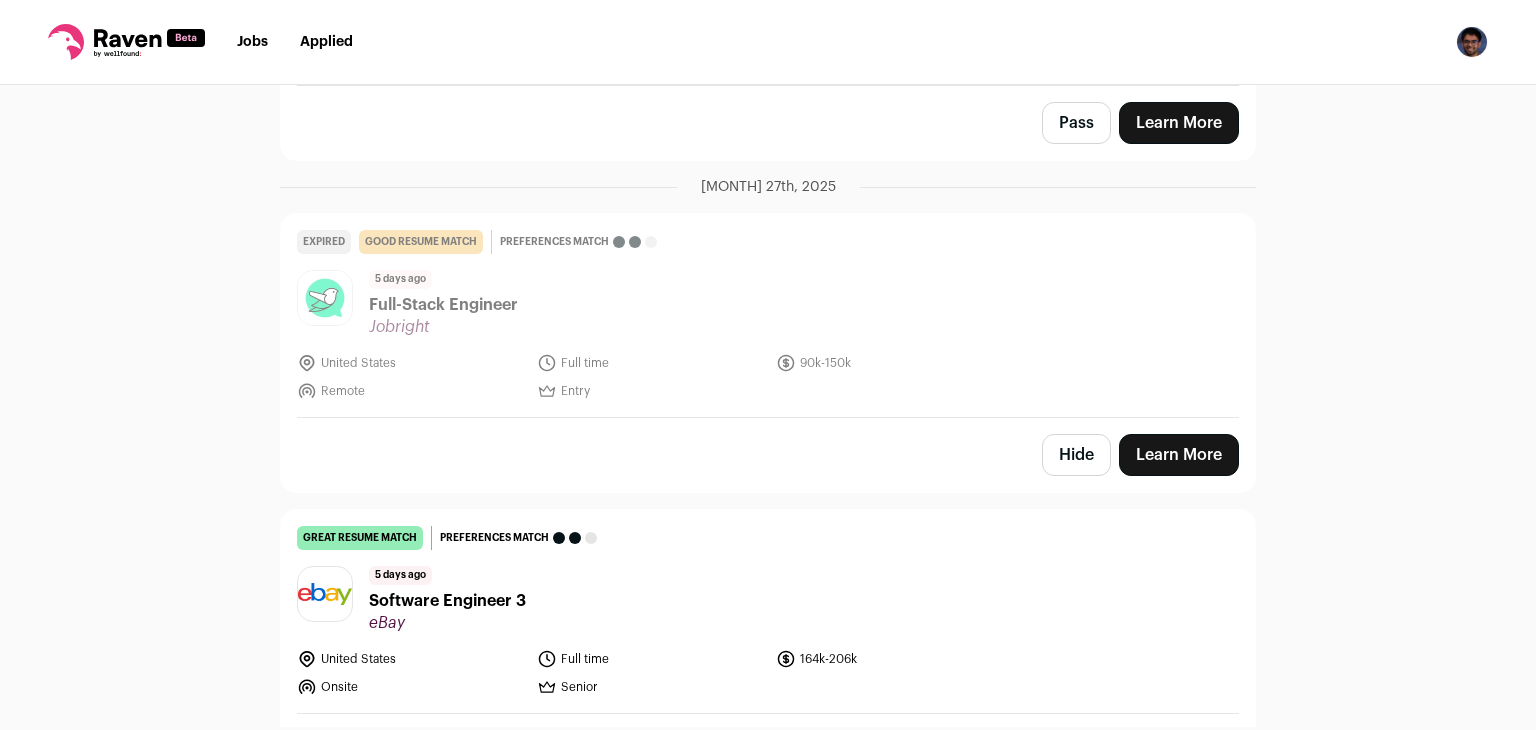 click on "Hide" at bounding box center [1076, 455] 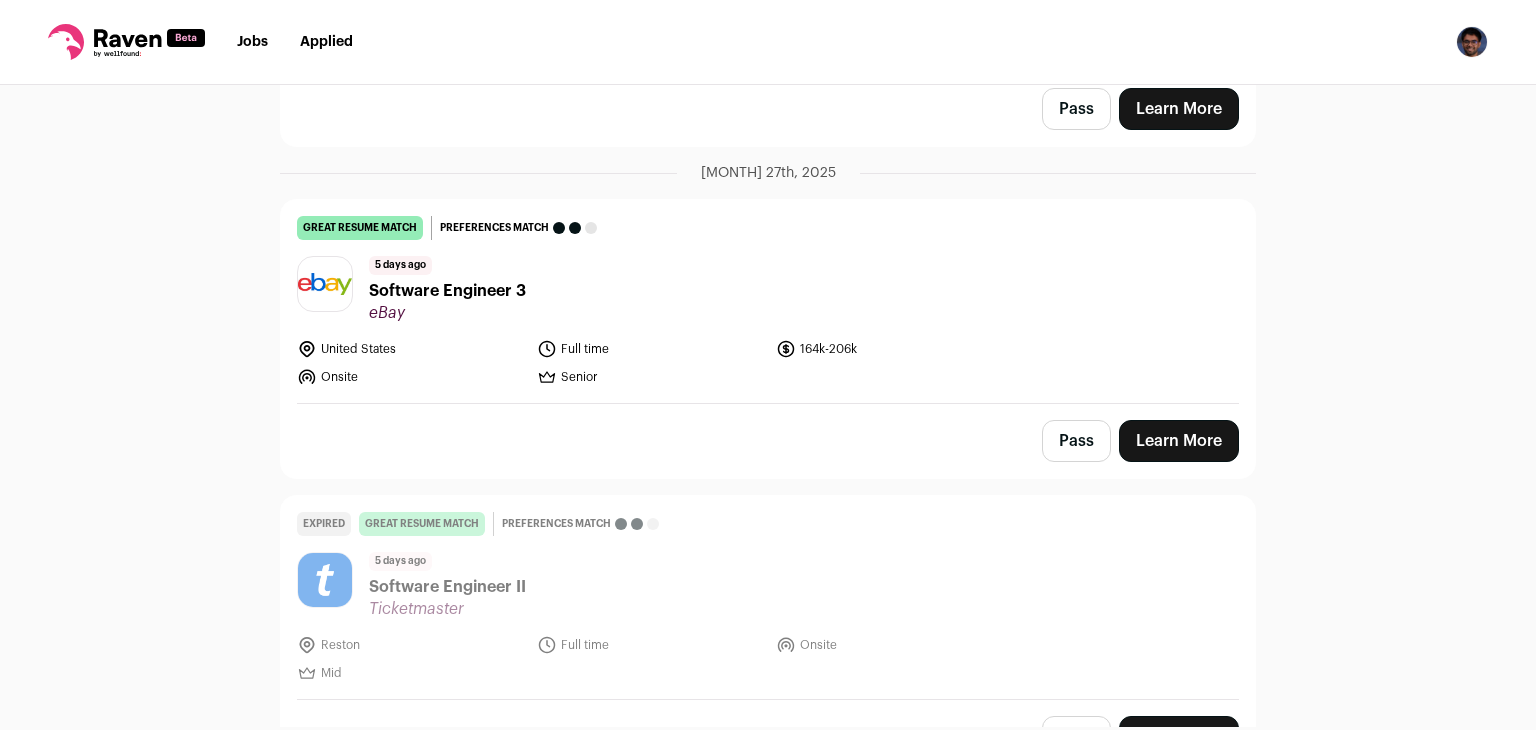 scroll, scrollTop: 1340, scrollLeft: 0, axis: vertical 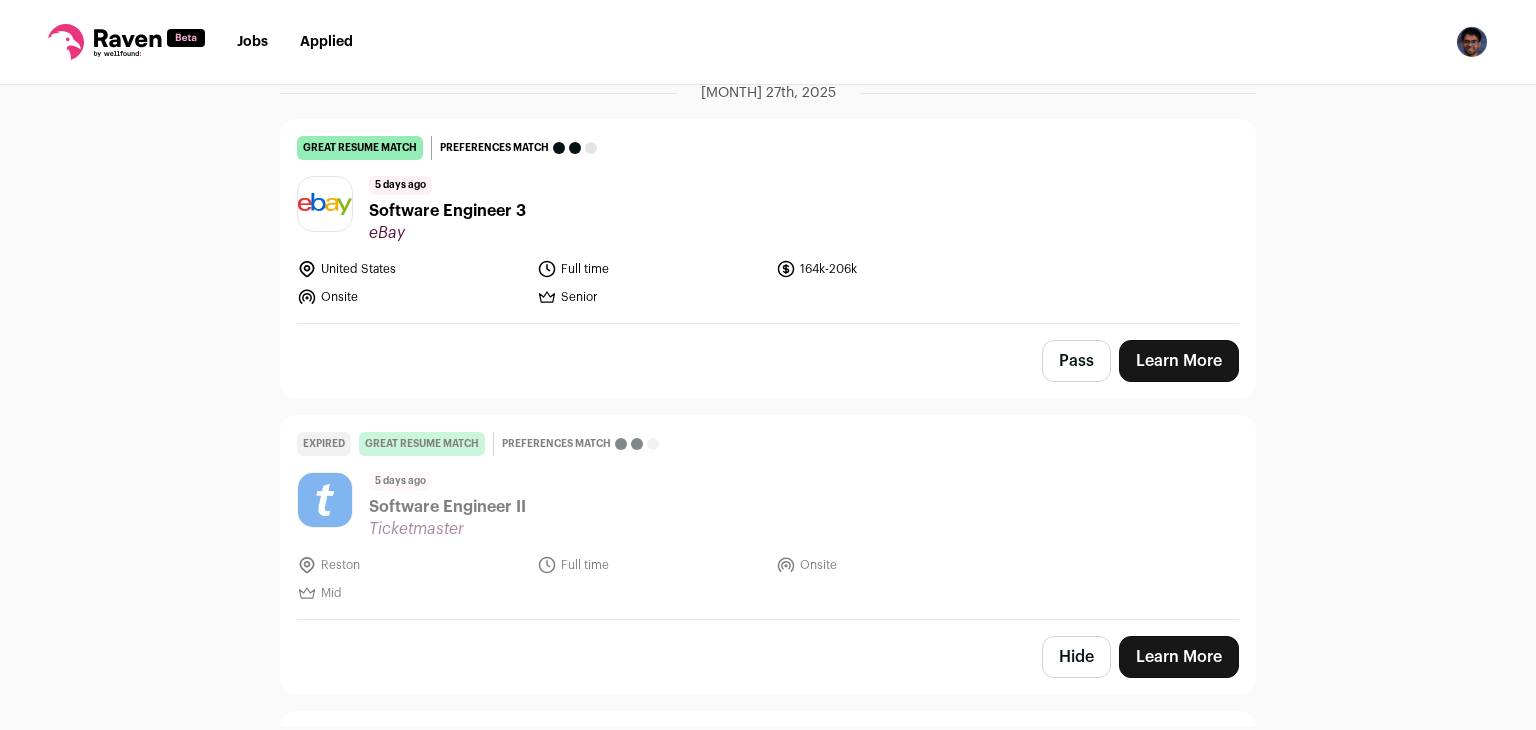 click on "Pass" at bounding box center (1076, 361) 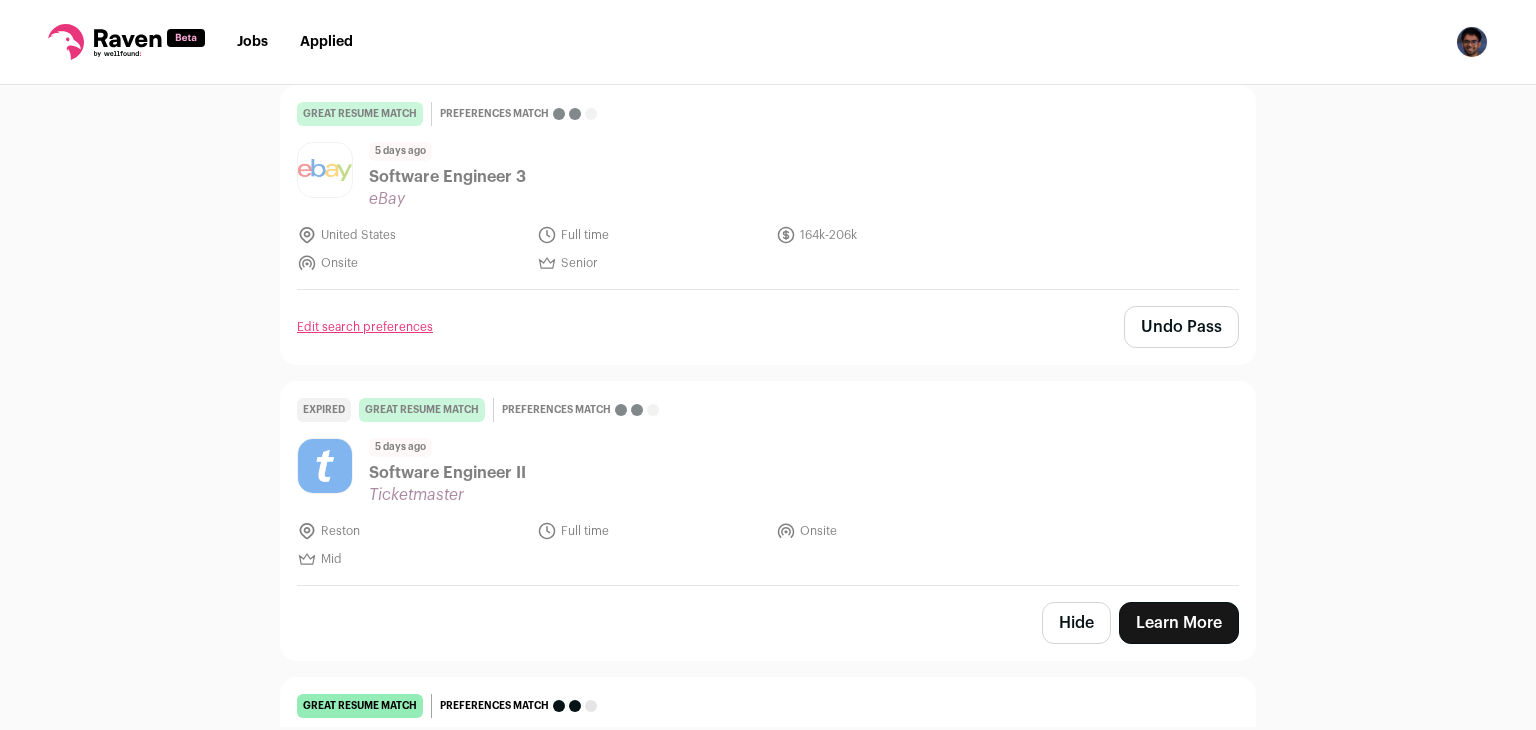 scroll, scrollTop: 1462, scrollLeft: 0, axis: vertical 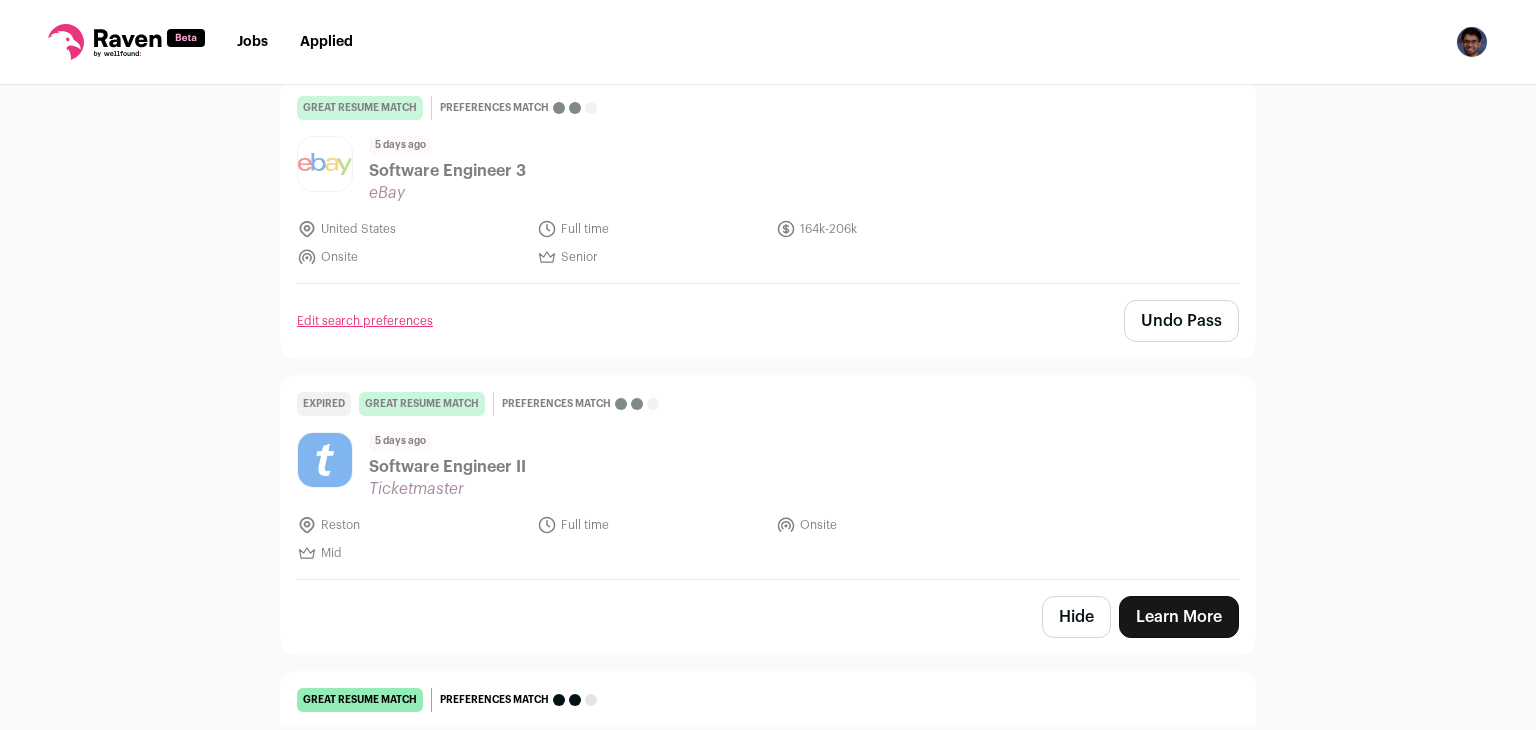click on "Hide" at bounding box center [1076, 617] 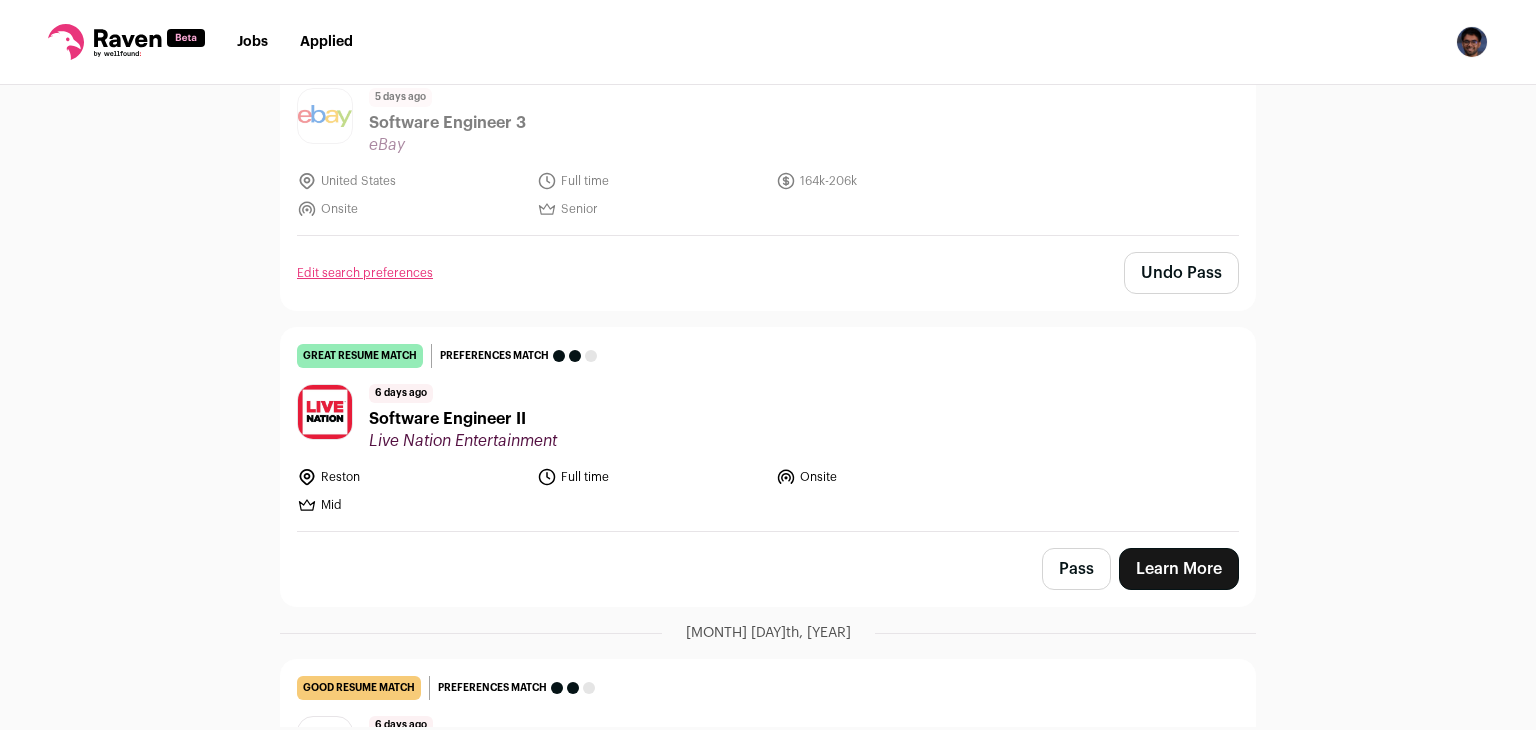scroll, scrollTop: 1518, scrollLeft: 0, axis: vertical 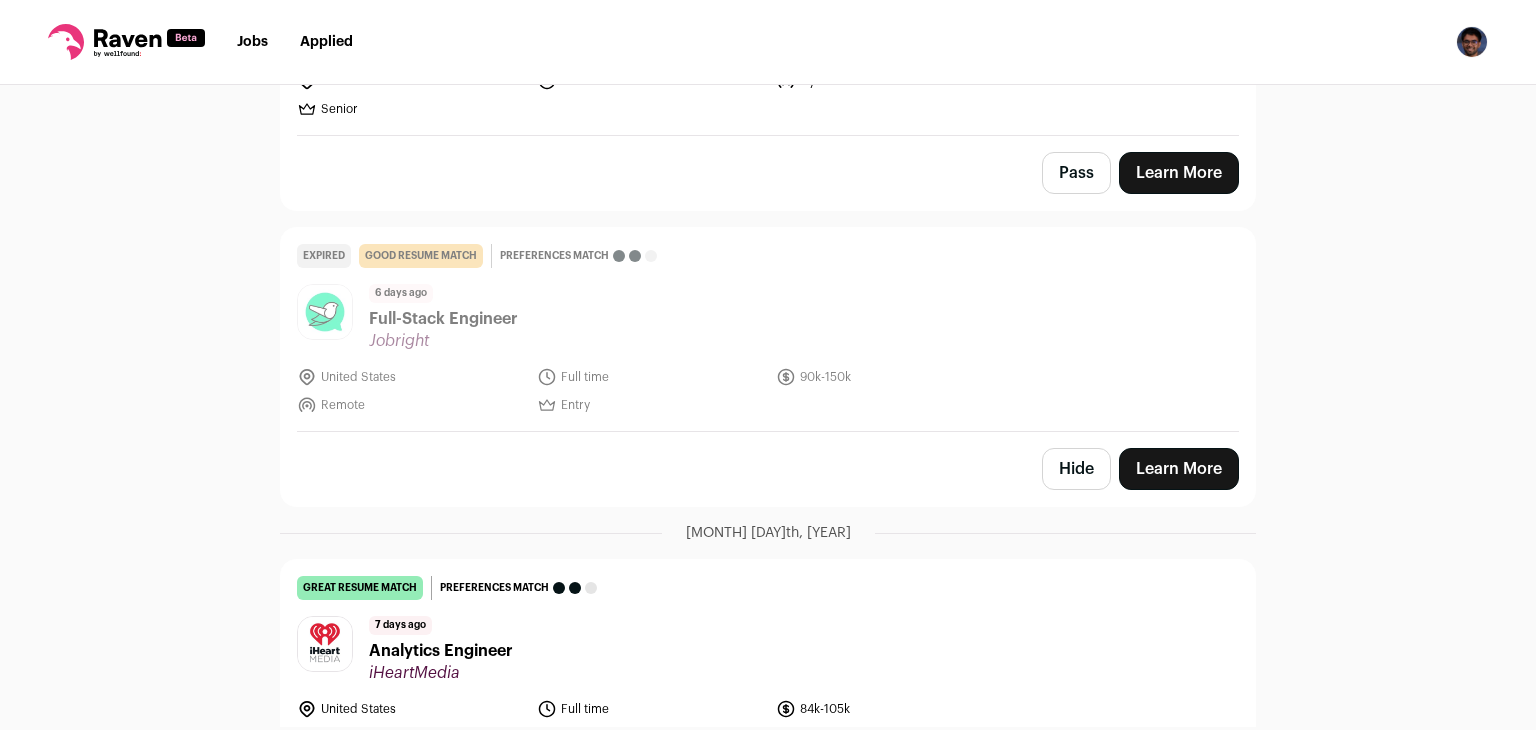 click on "Hide" at bounding box center [1076, 469] 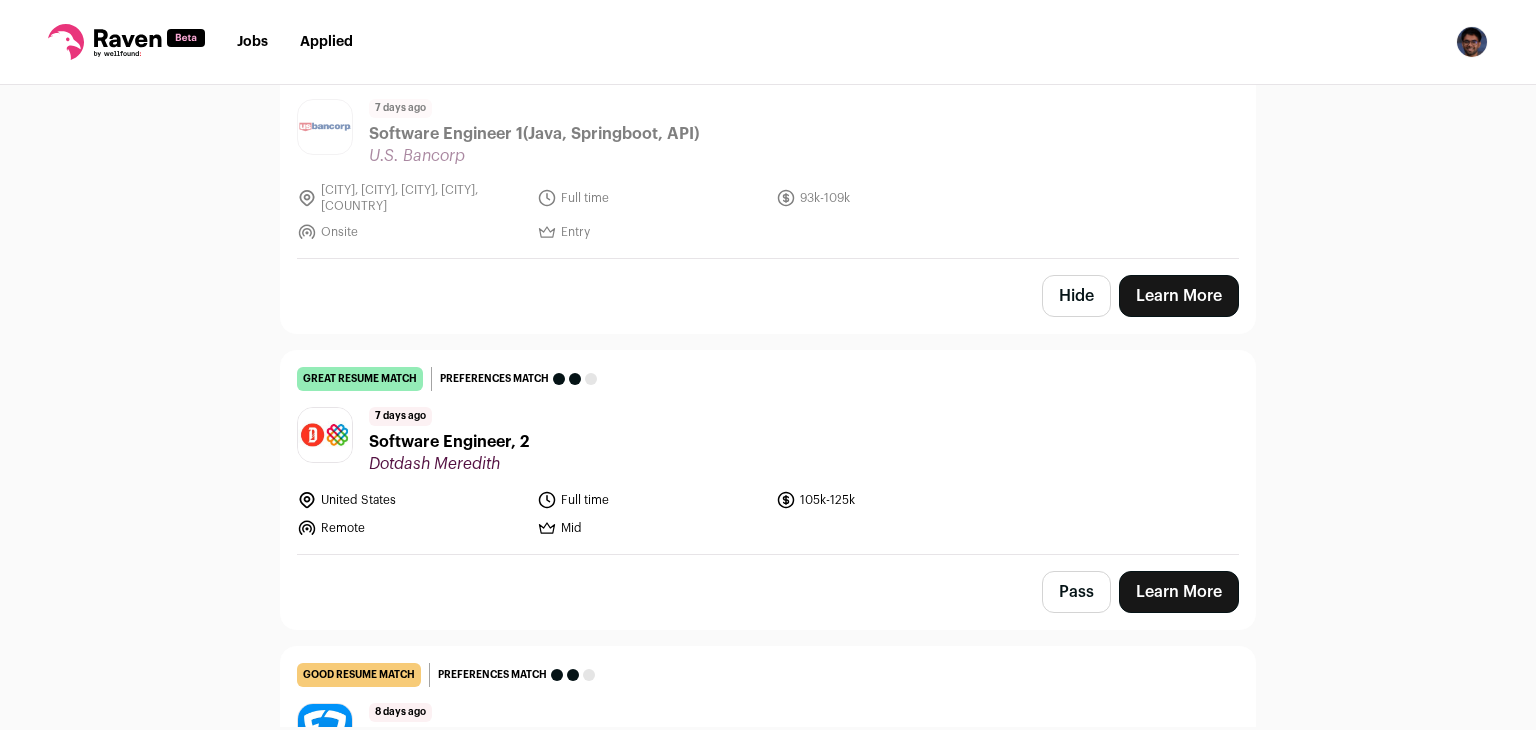 scroll, scrollTop: 3090, scrollLeft: 0, axis: vertical 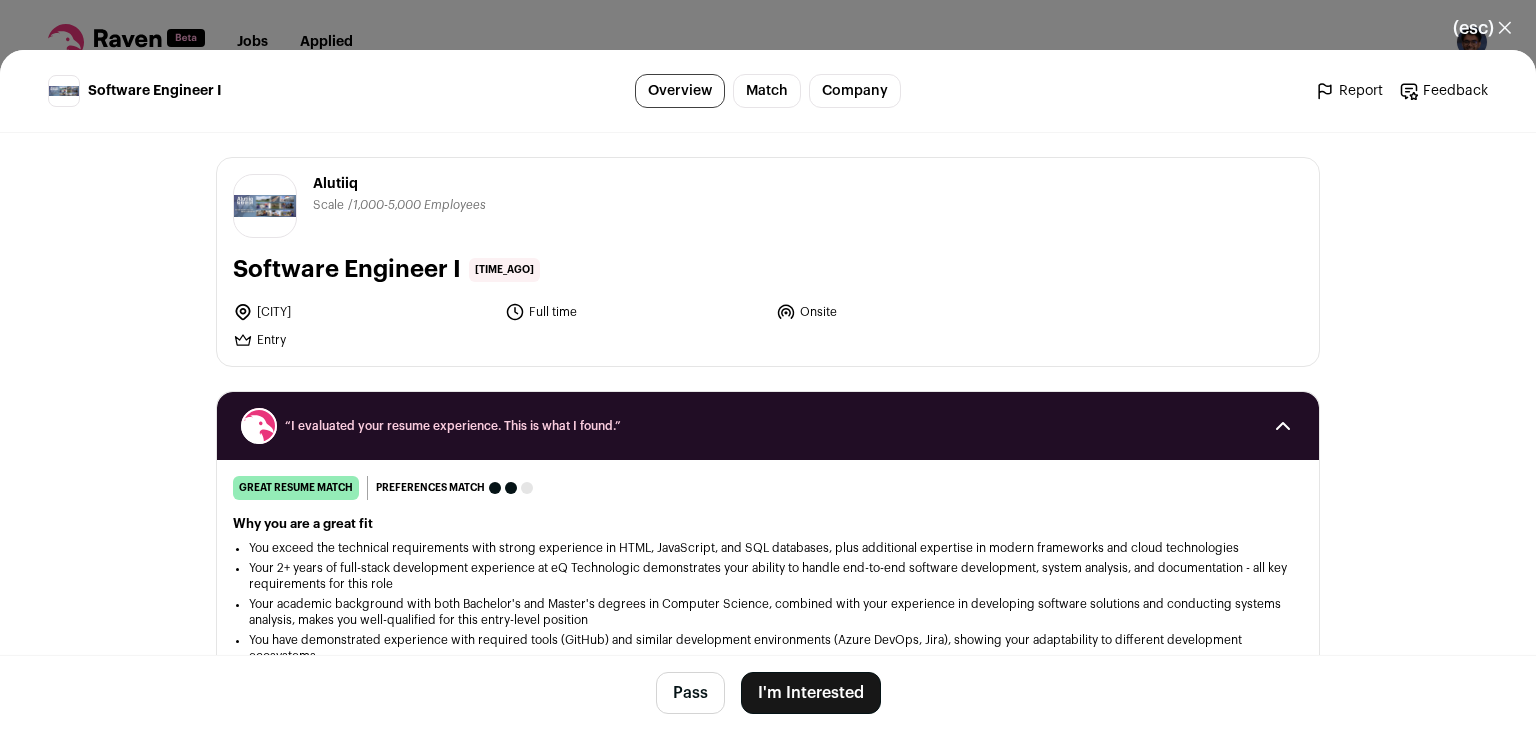 click on "I'm Interested" at bounding box center (811, 693) 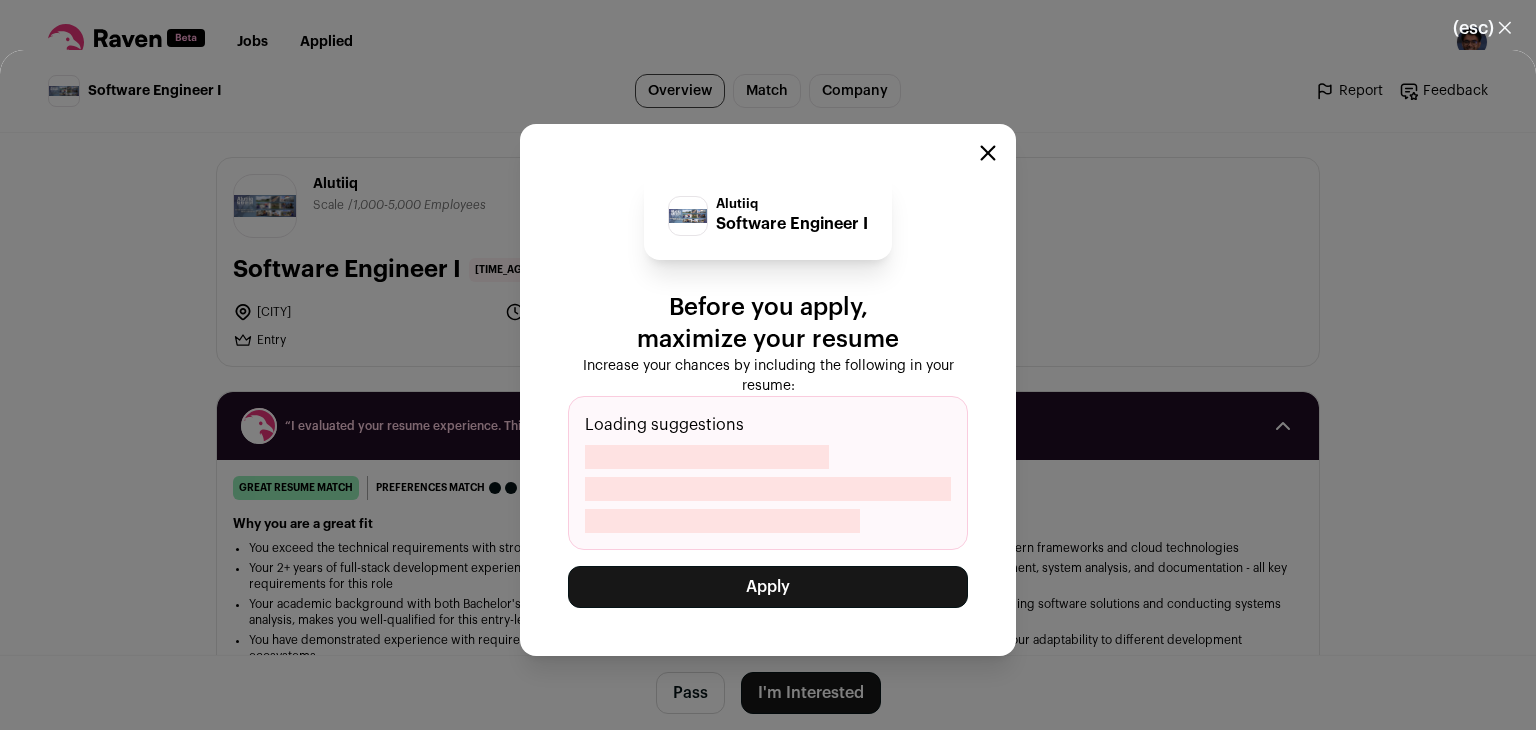 click on "Apply" at bounding box center [768, 587] 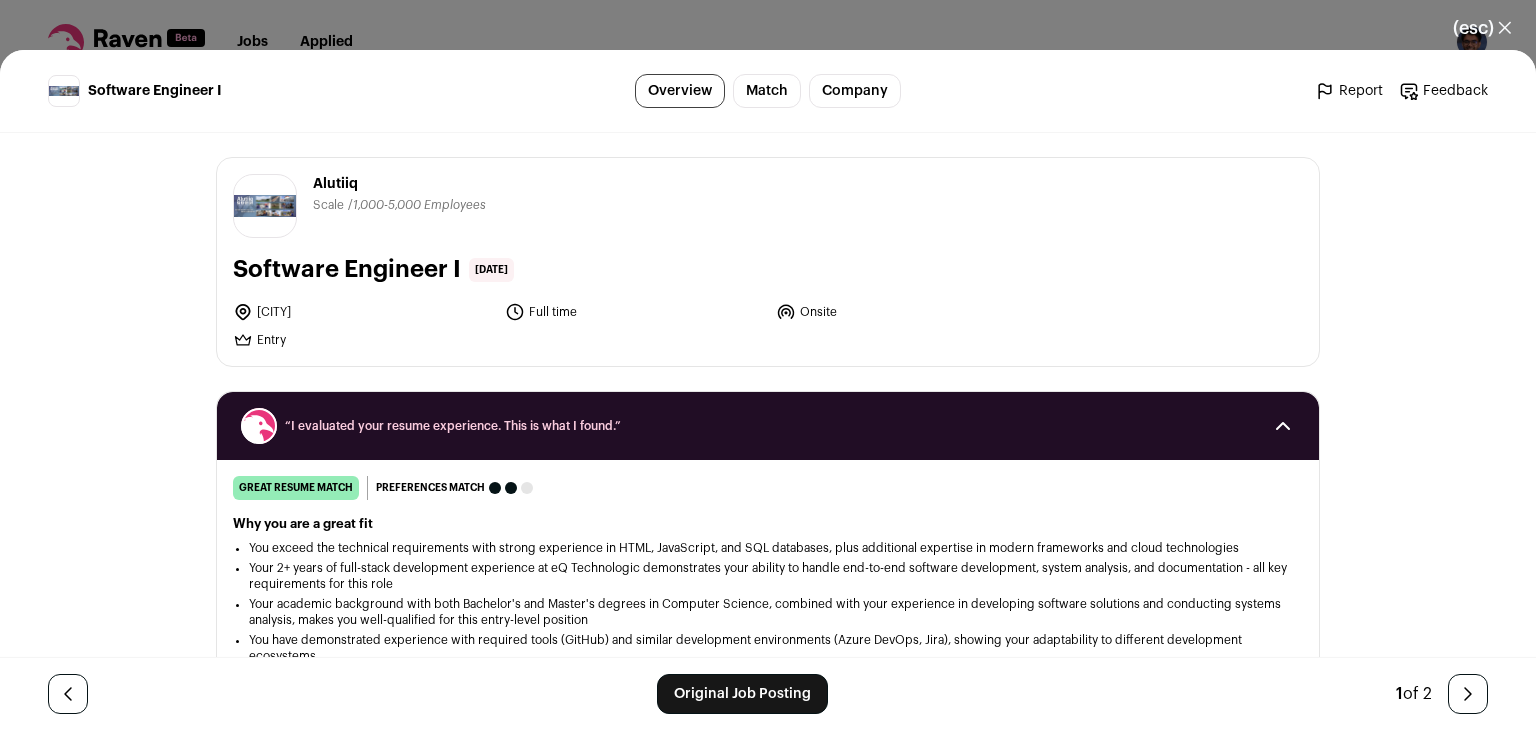 scroll, scrollTop: 0, scrollLeft: 0, axis: both 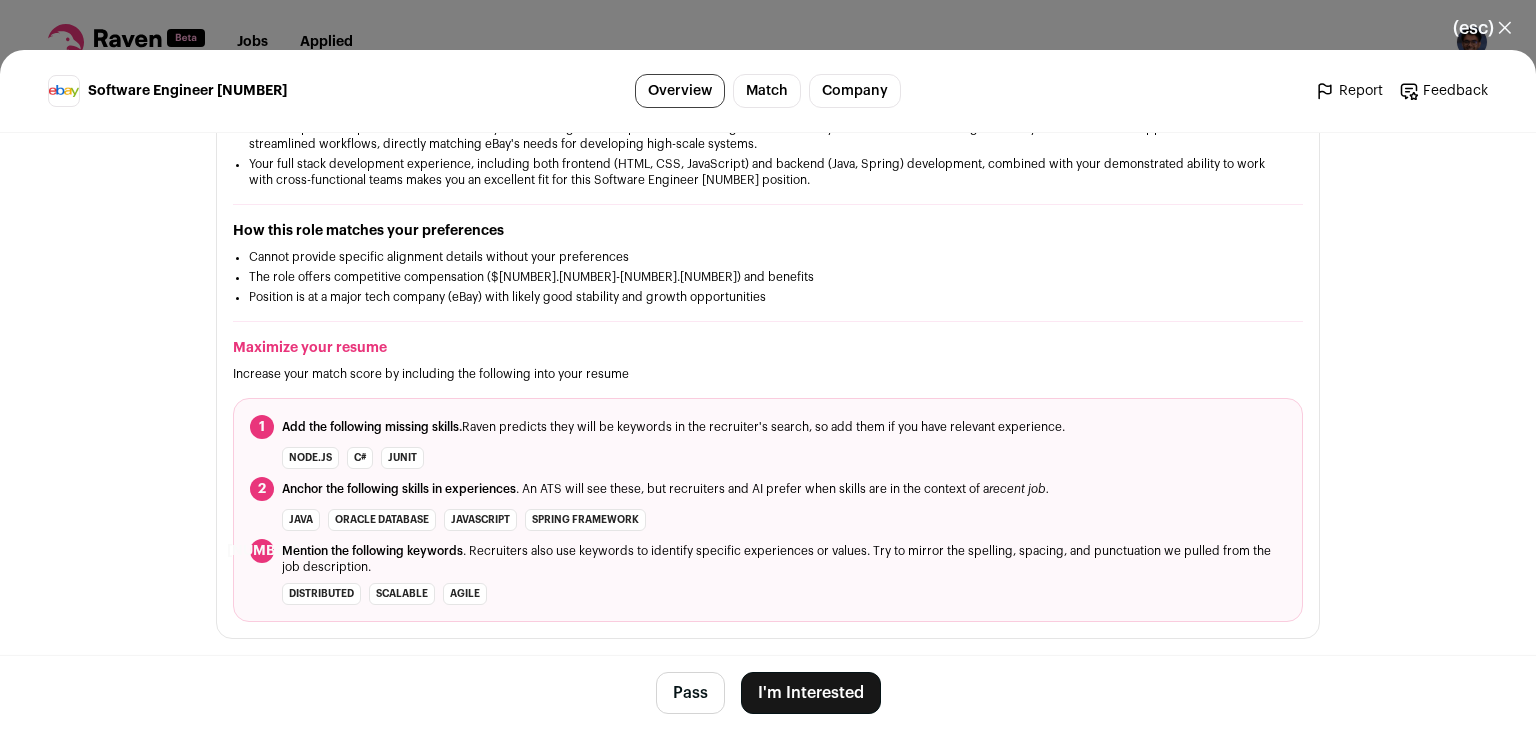 click on "Match" at bounding box center [767, 91] 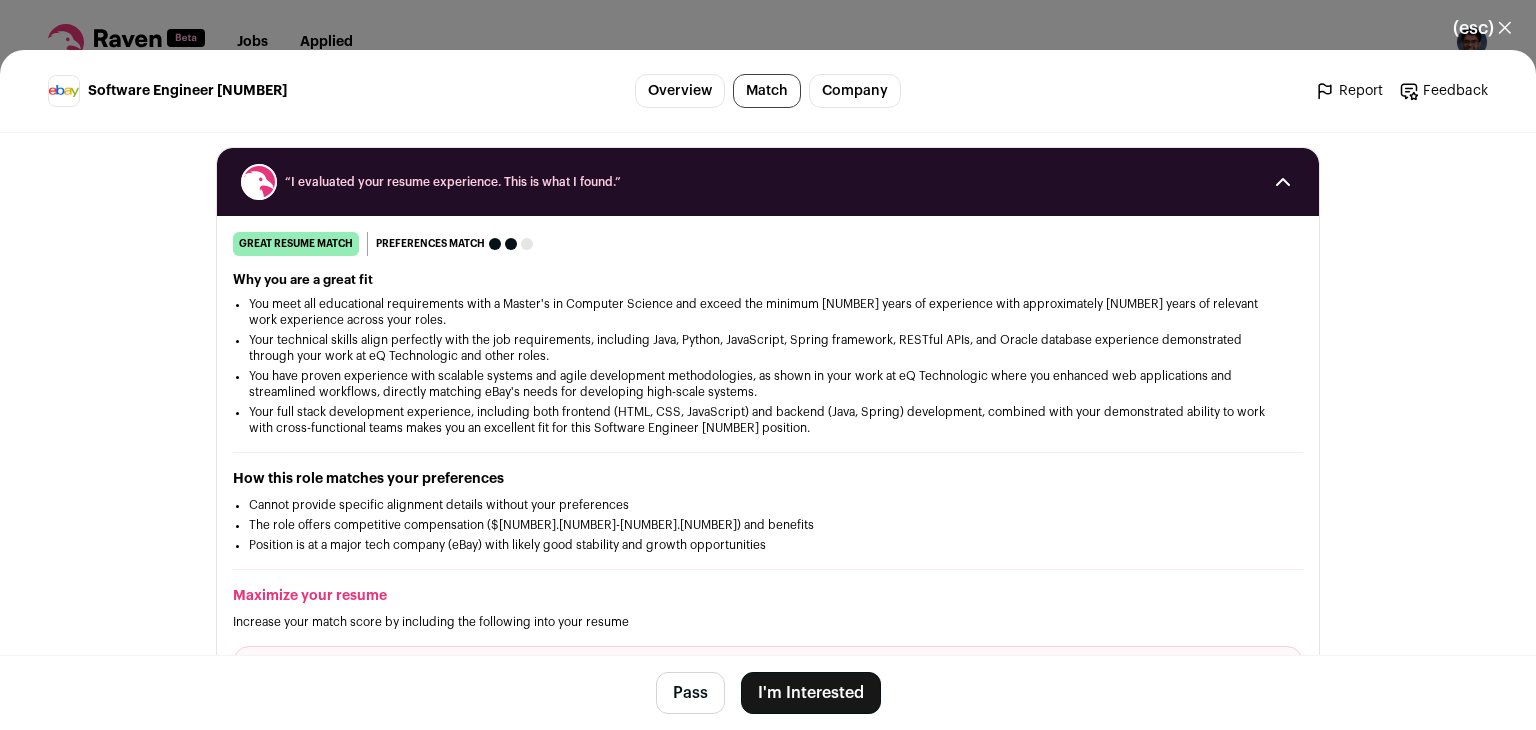 click on "Company" at bounding box center (855, 91) 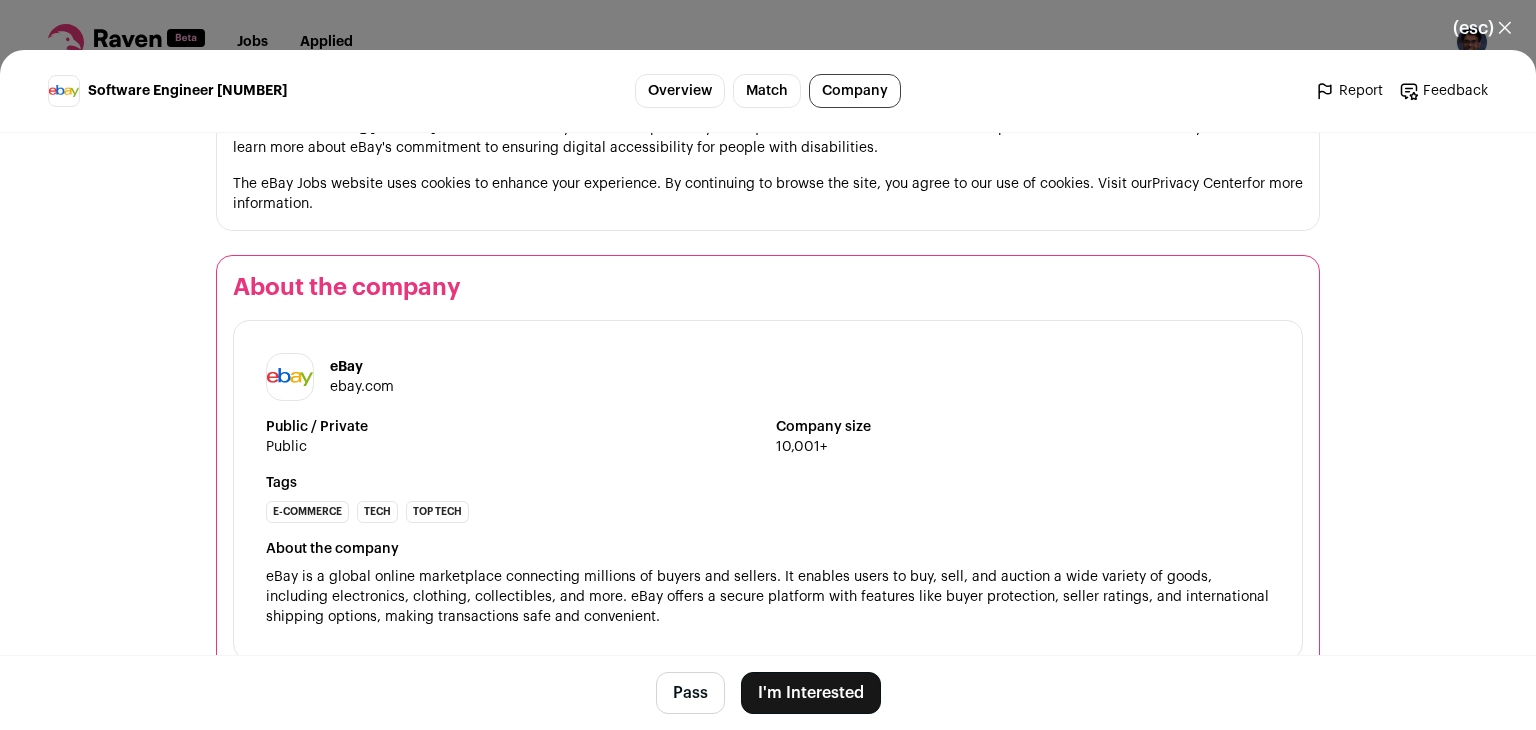 scroll, scrollTop: 2179, scrollLeft: 0, axis: vertical 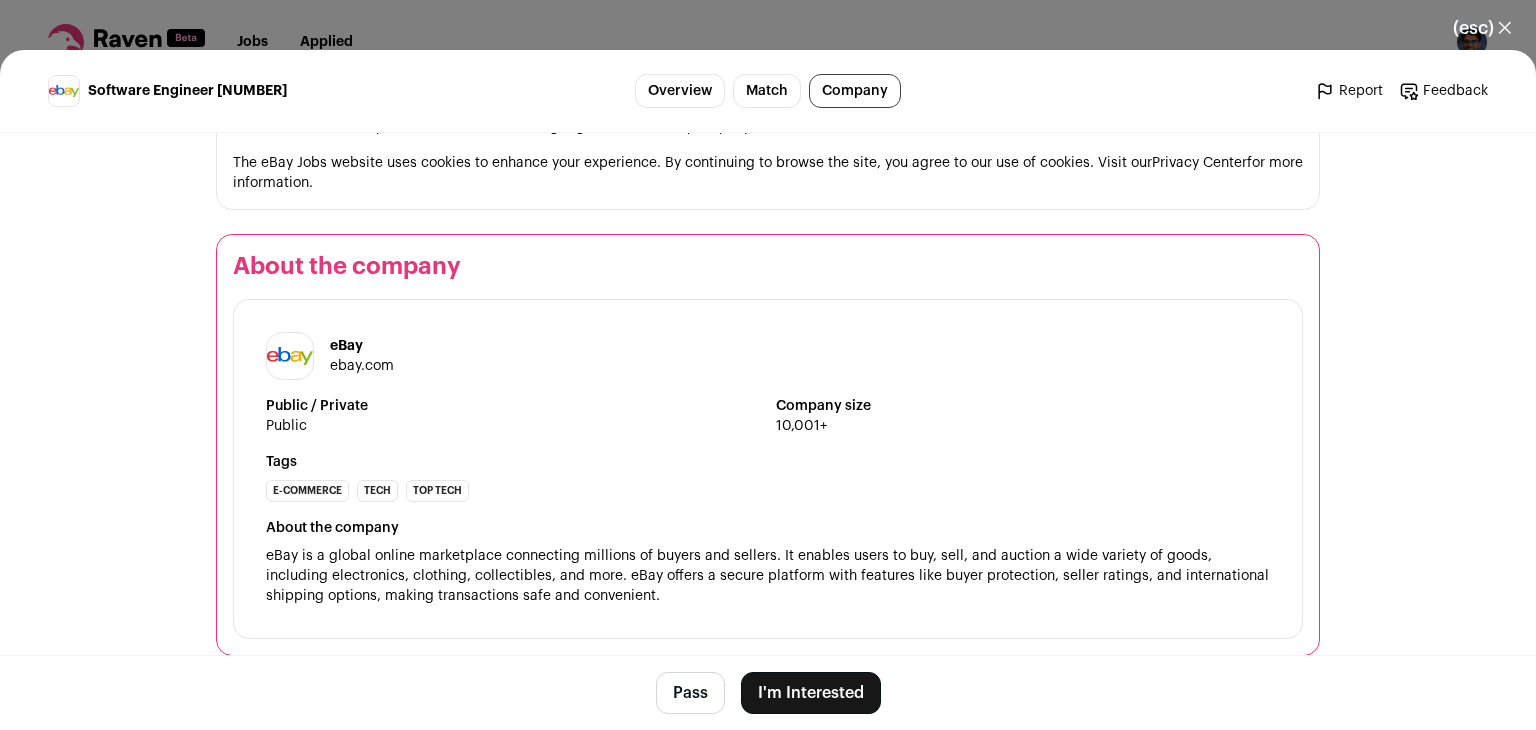 click on "Overview" at bounding box center (680, 91) 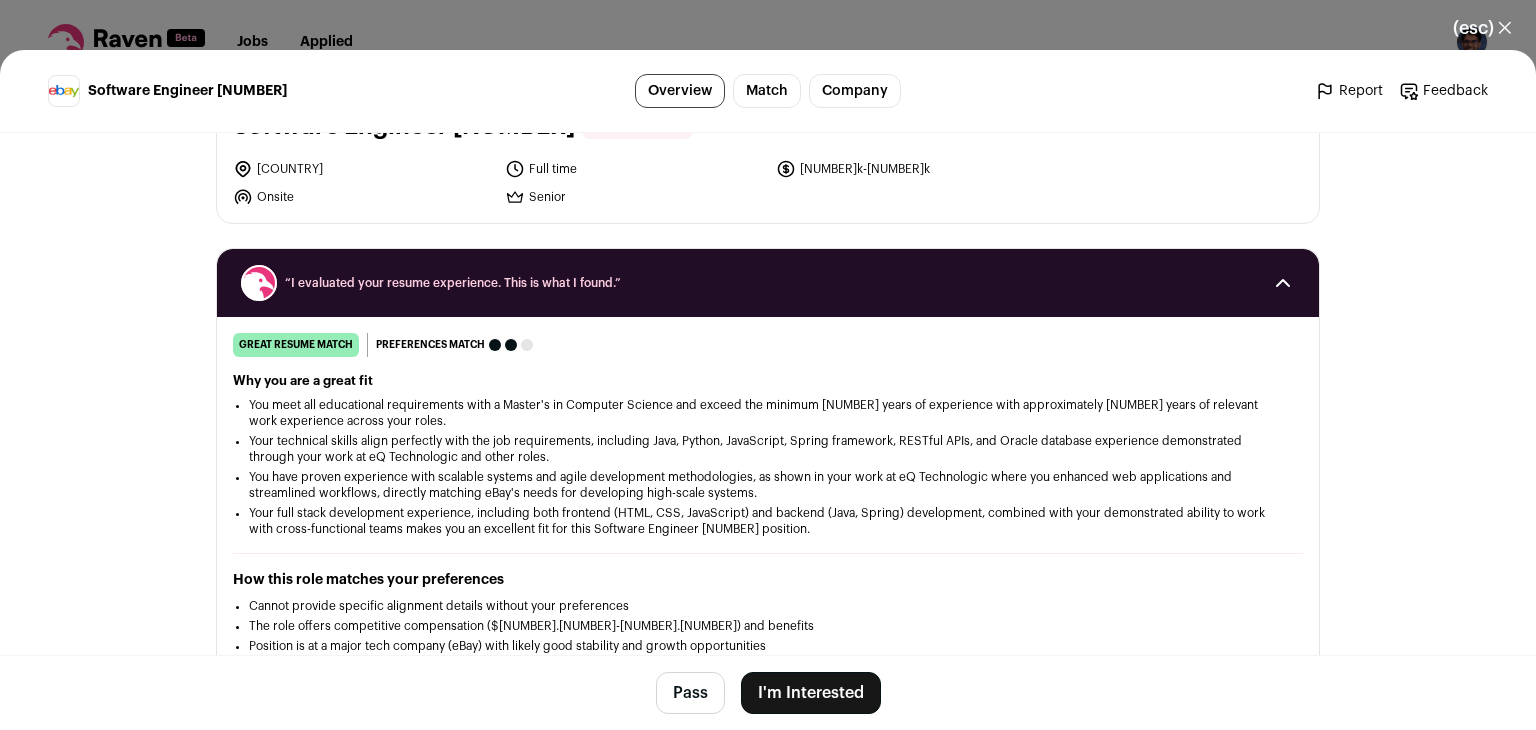 scroll, scrollTop: 0, scrollLeft: 0, axis: both 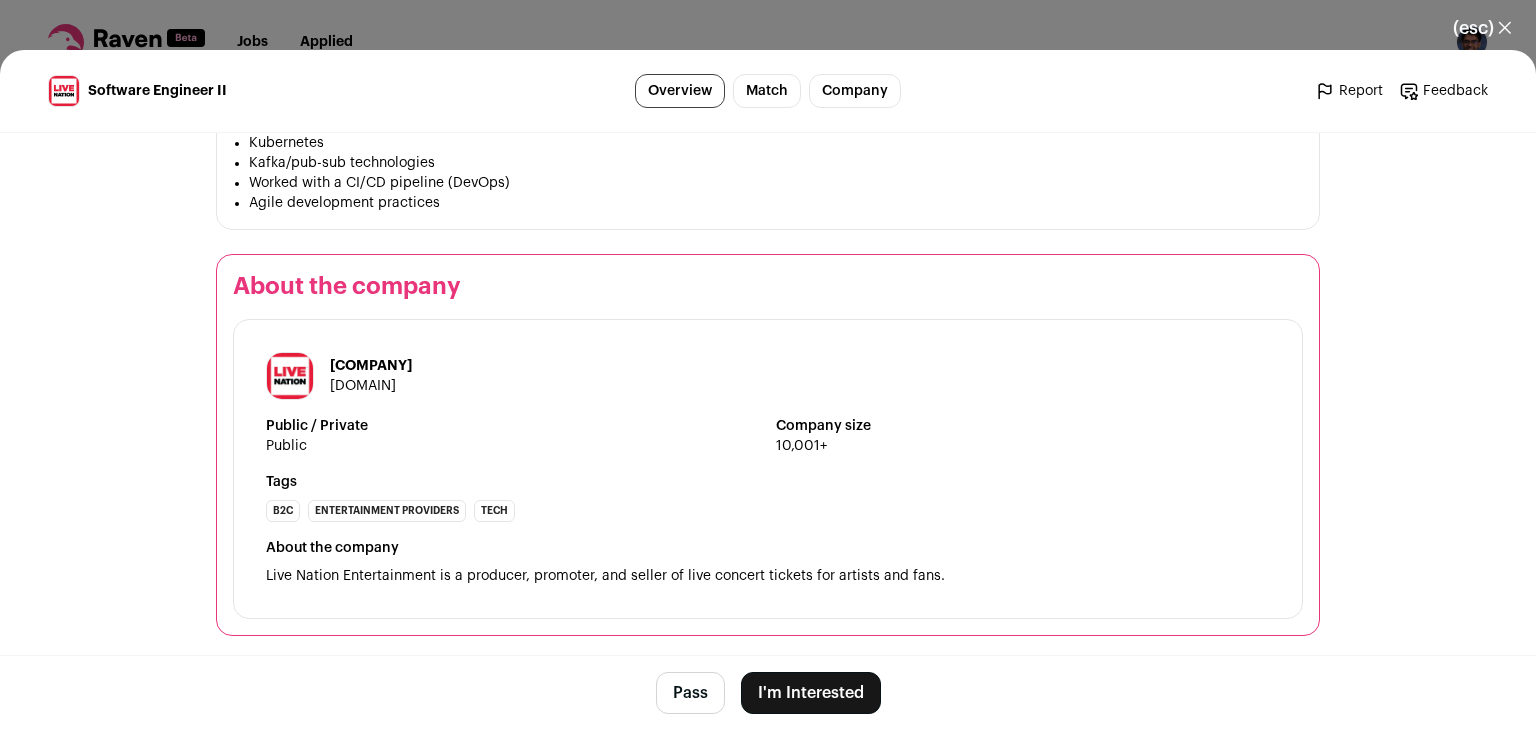 click on "I'm Interested" at bounding box center (811, 693) 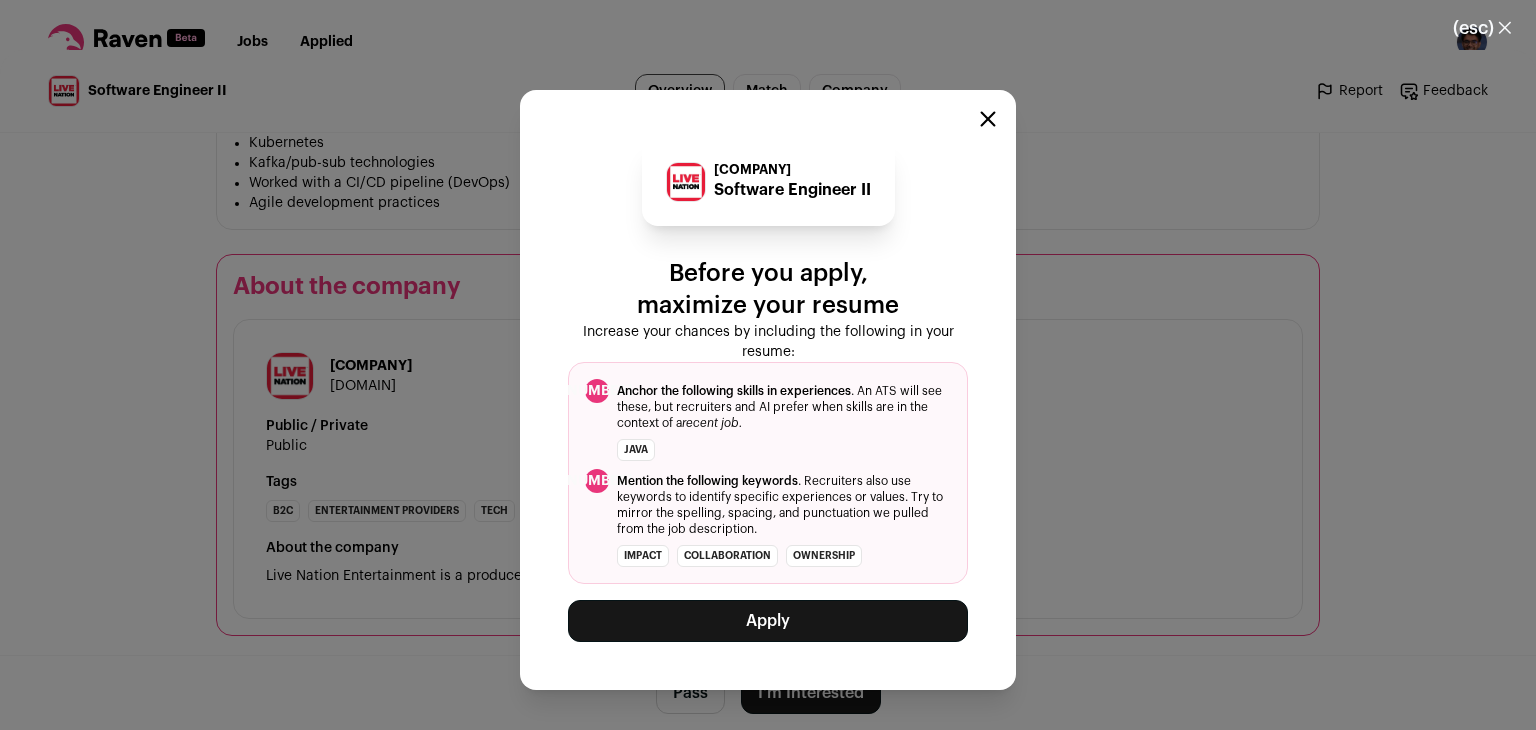 click on "Apply" at bounding box center [768, 621] 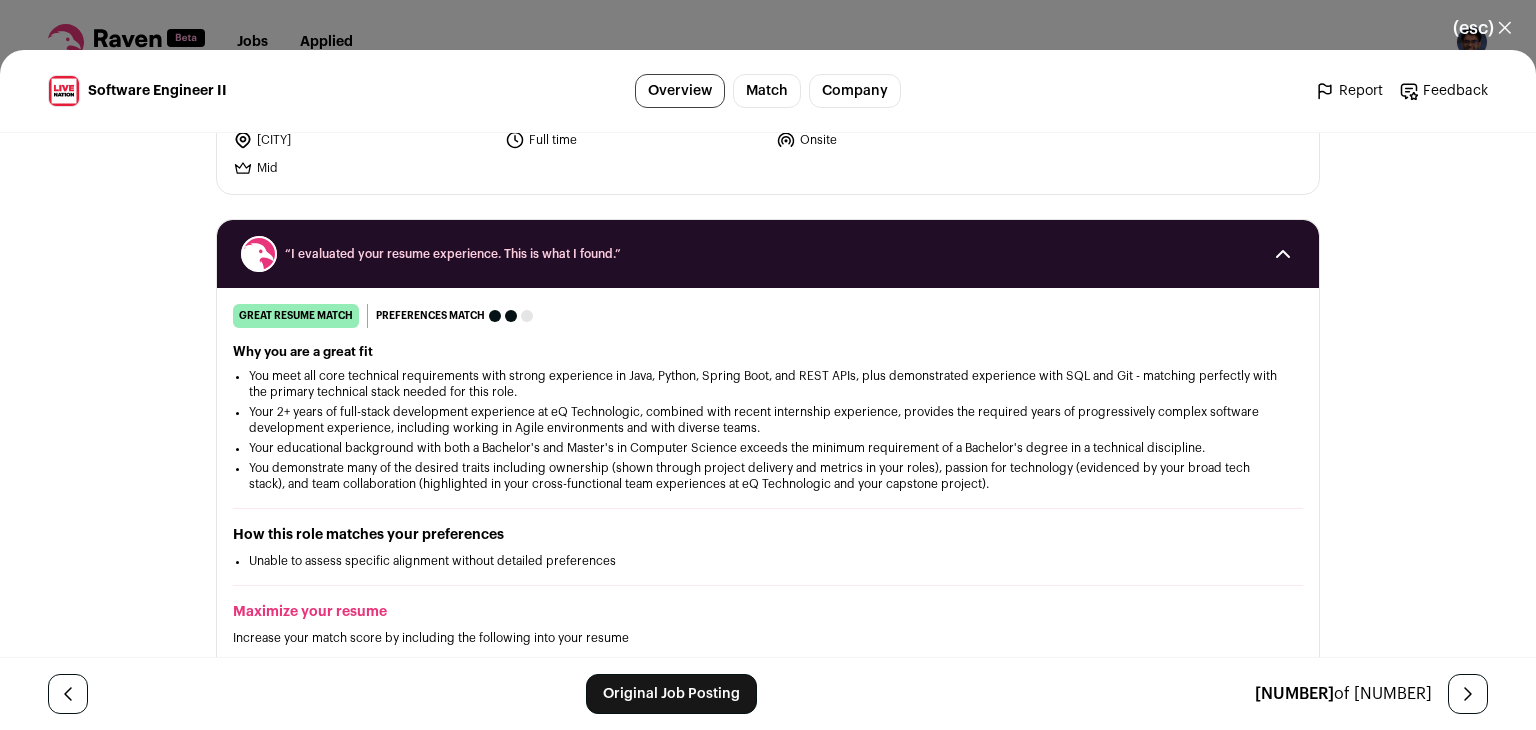scroll, scrollTop: 0, scrollLeft: 0, axis: both 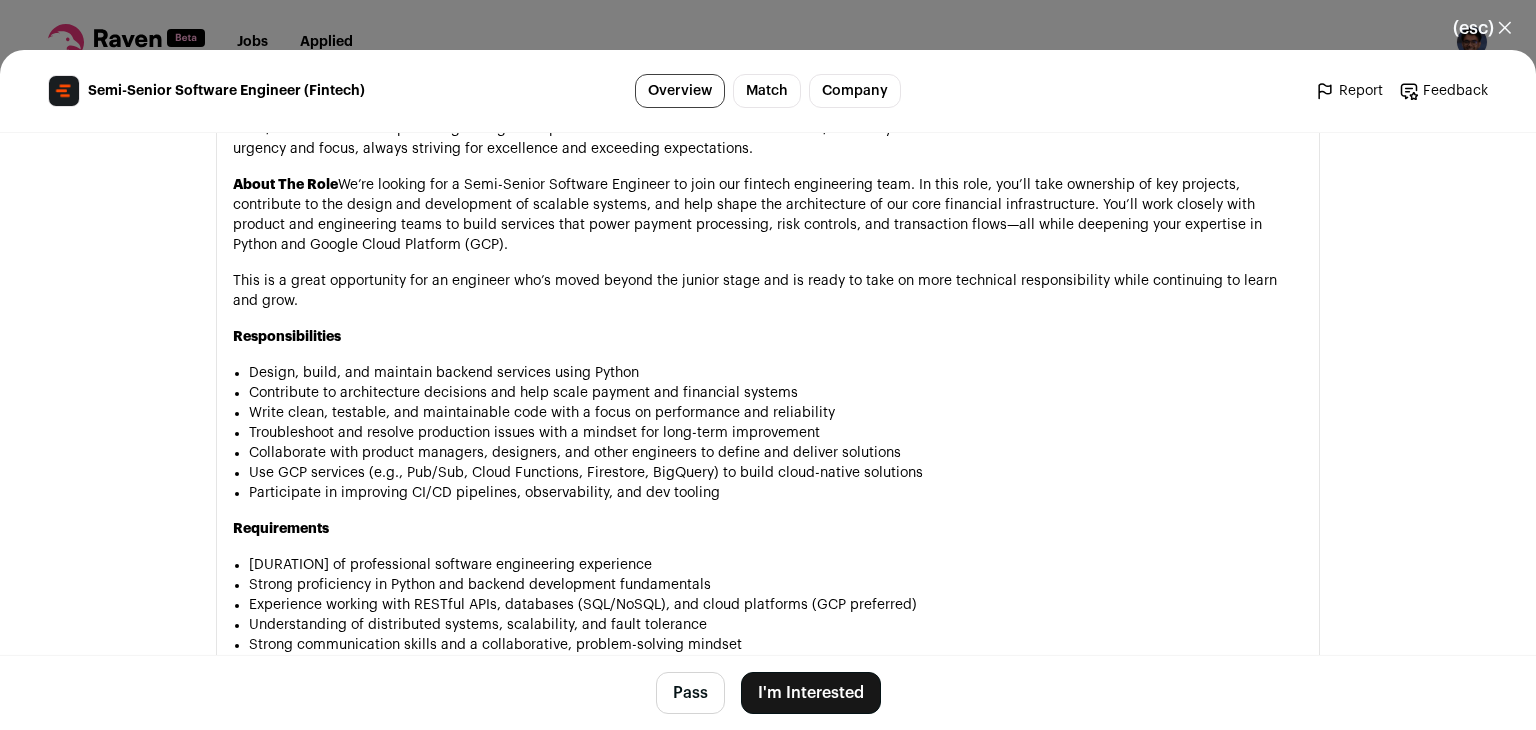 click on "I'm Interested" at bounding box center [811, 693] 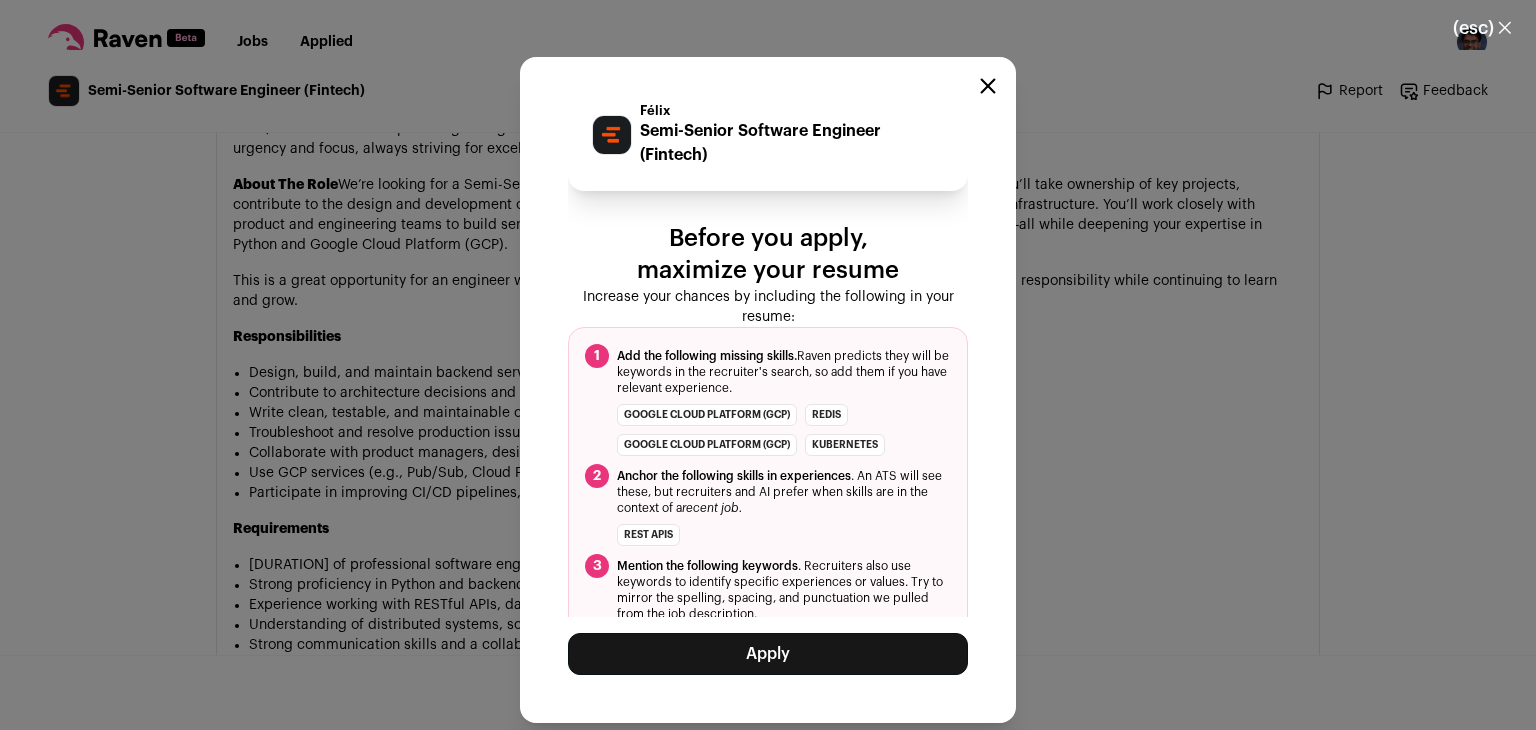 scroll, scrollTop: 77, scrollLeft: 0, axis: vertical 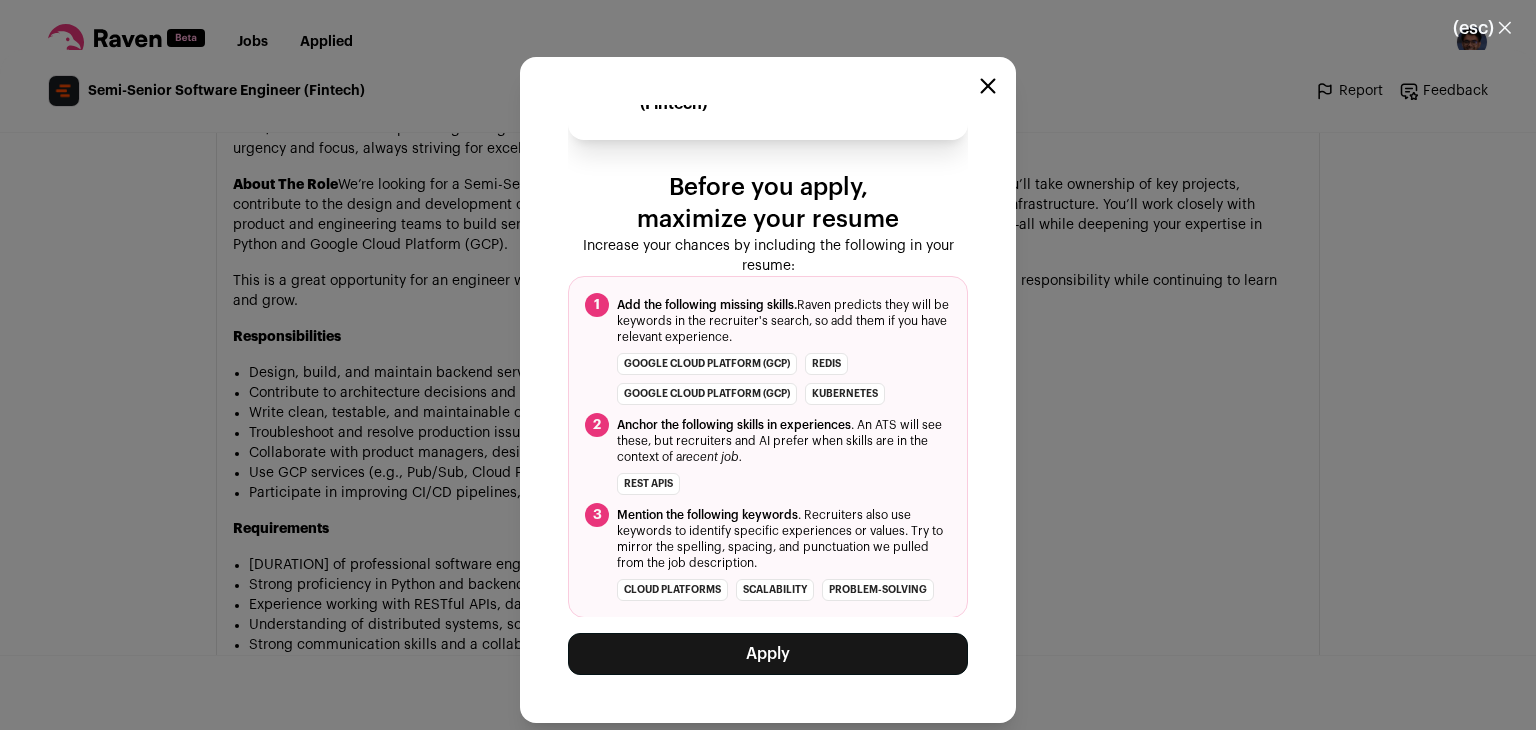 click on "Apply" at bounding box center [768, 654] 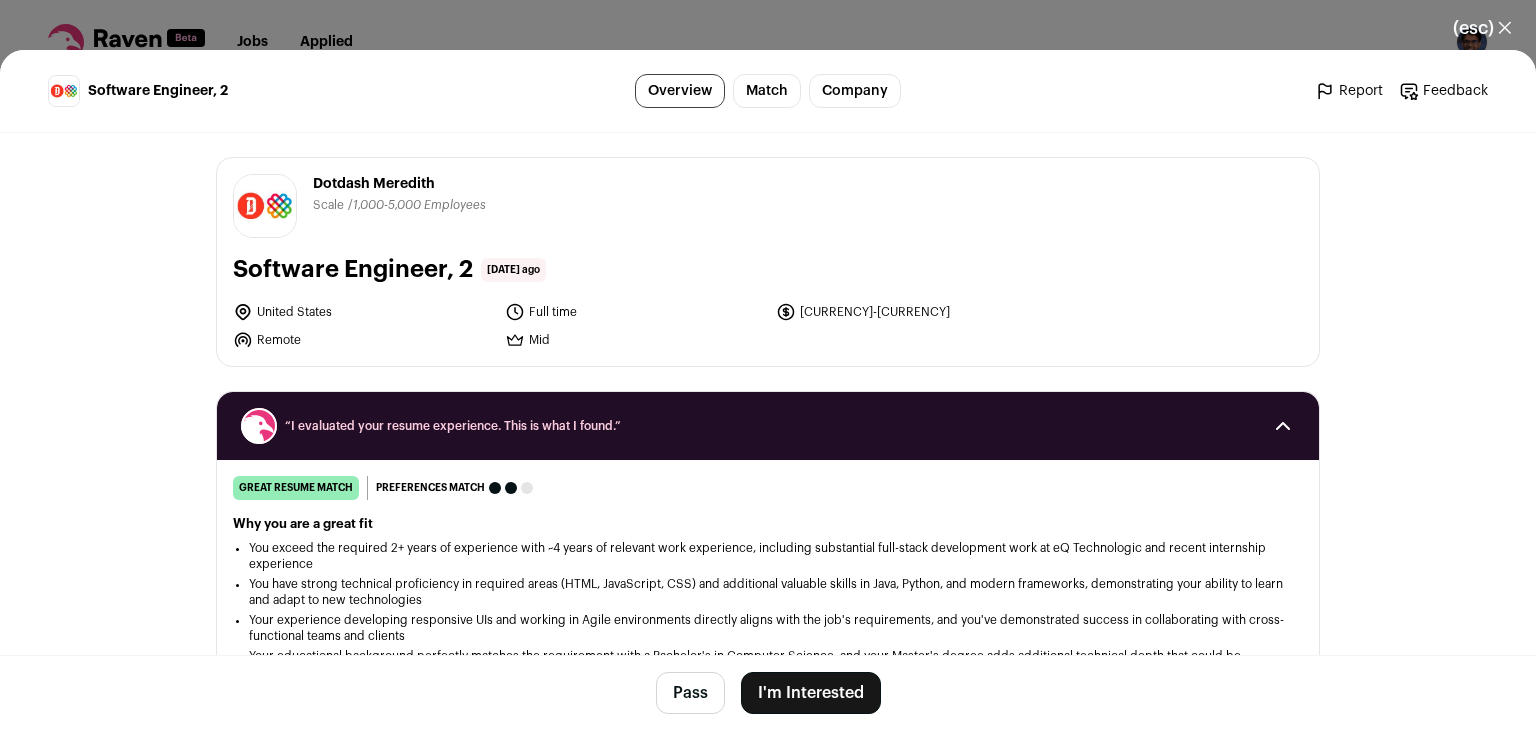 scroll, scrollTop: 0, scrollLeft: 0, axis: both 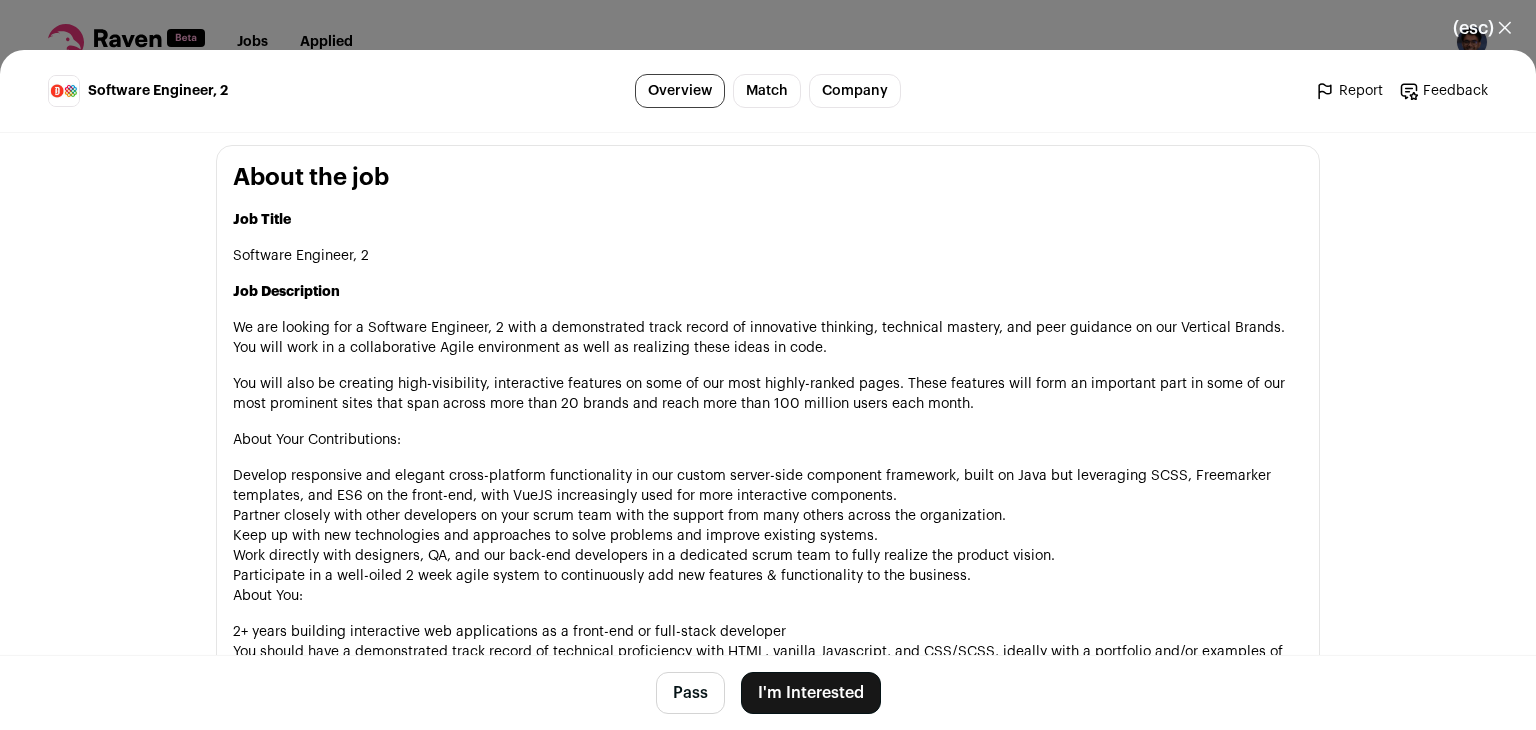click on "I'm Interested" at bounding box center (811, 693) 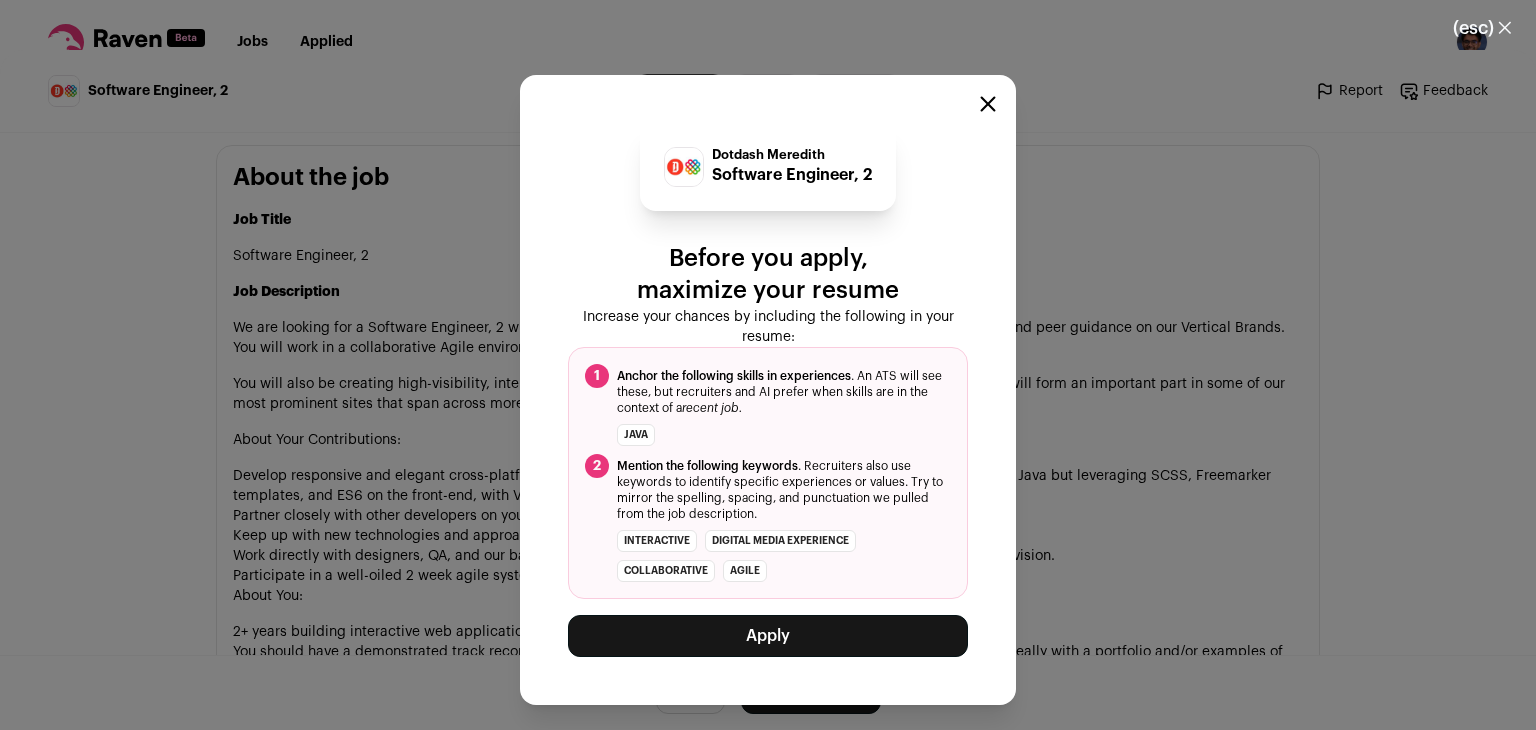 click on "Apply" at bounding box center (768, 636) 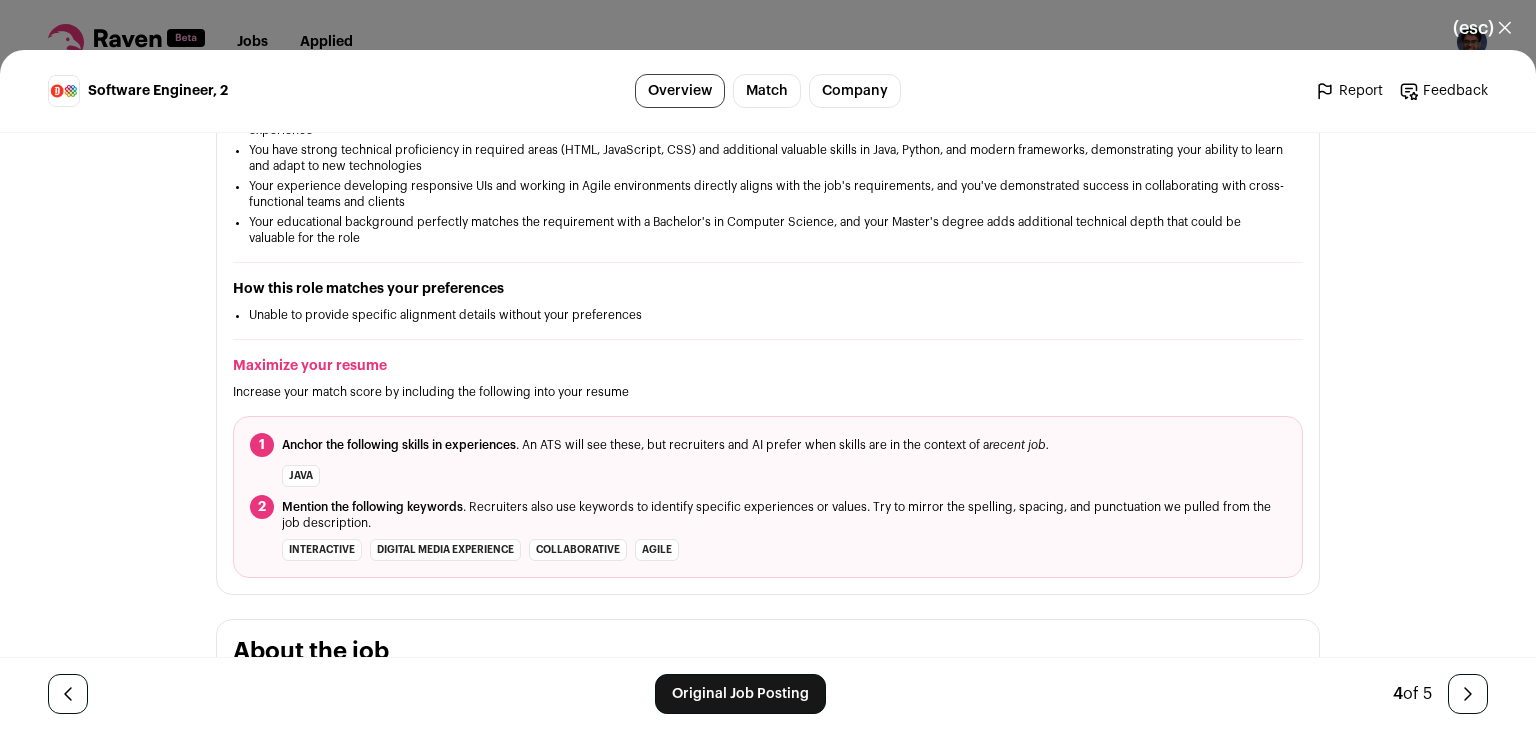 scroll, scrollTop: 435, scrollLeft: 0, axis: vertical 